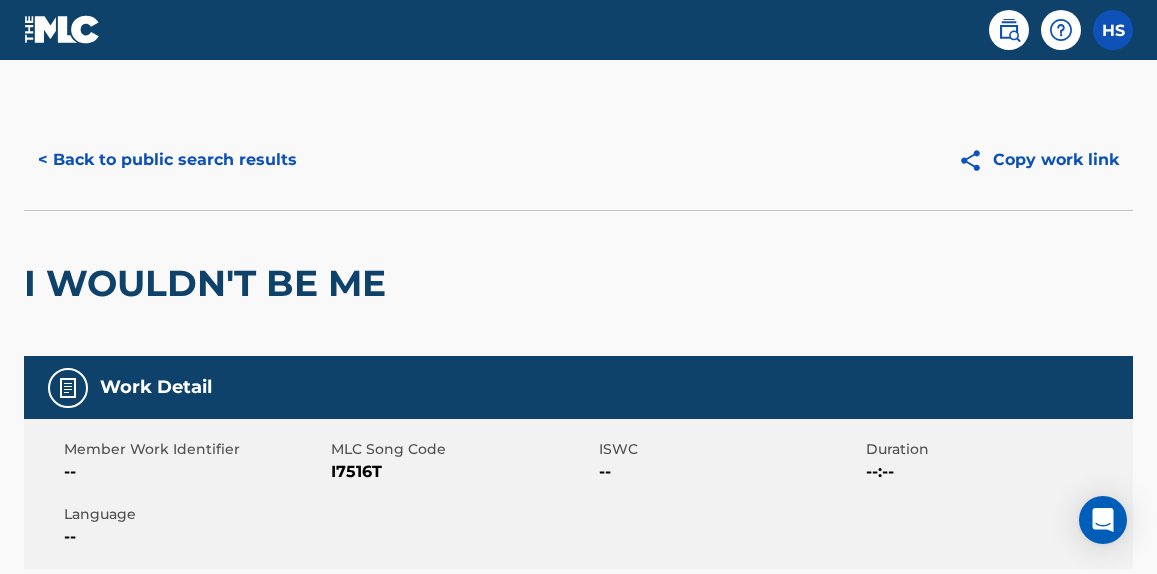 scroll, scrollTop: 864, scrollLeft: 0, axis: vertical 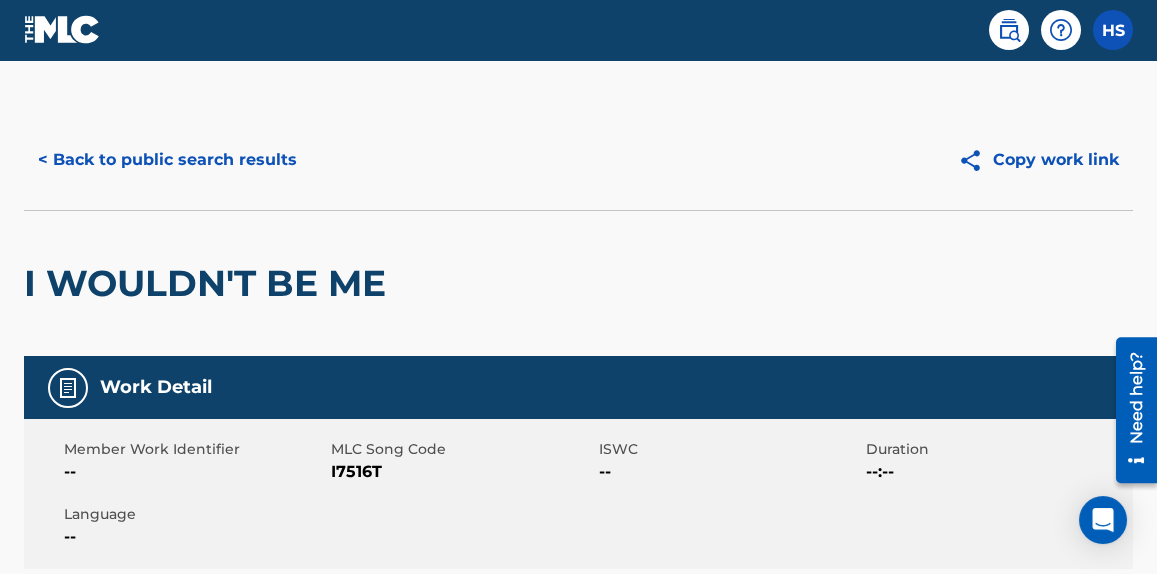 click on "< Back to public search results" at bounding box center (167, 160) 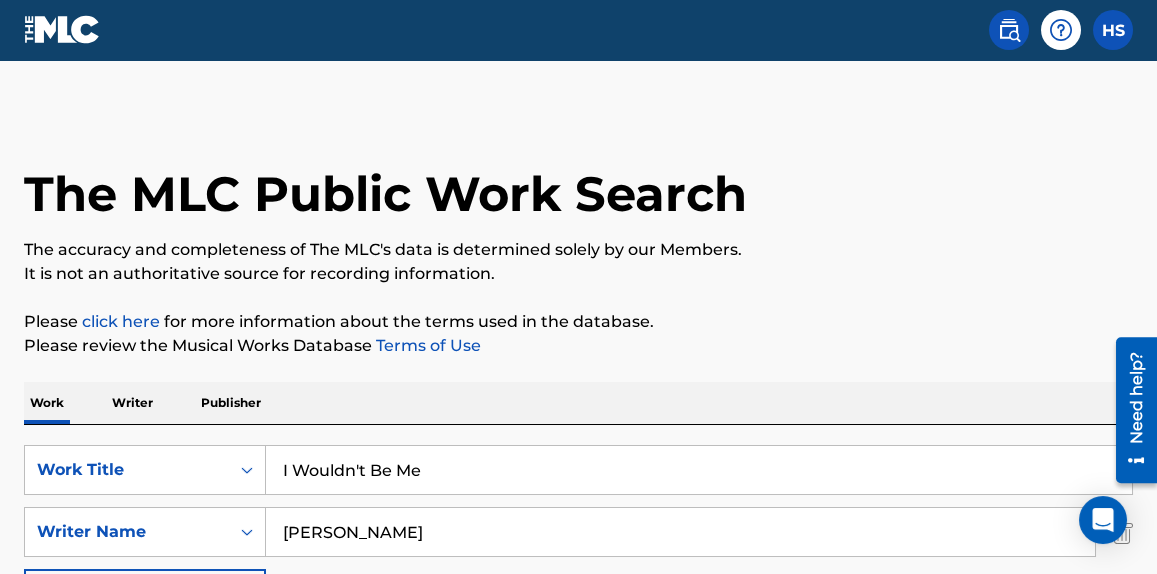 scroll, scrollTop: 181, scrollLeft: 0, axis: vertical 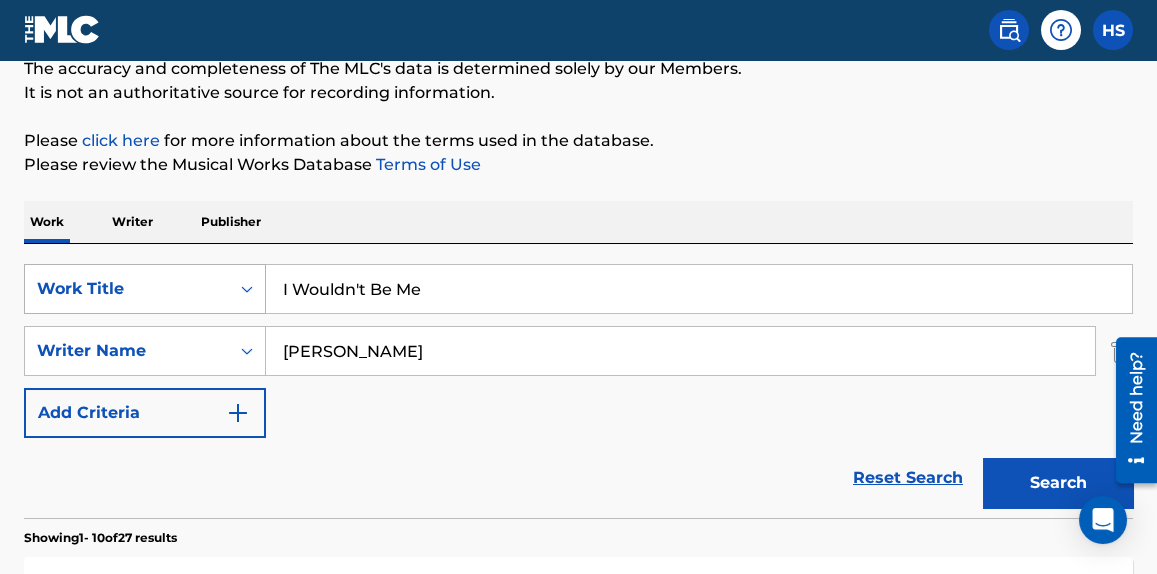 click on "Work Title" at bounding box center (127, 289) 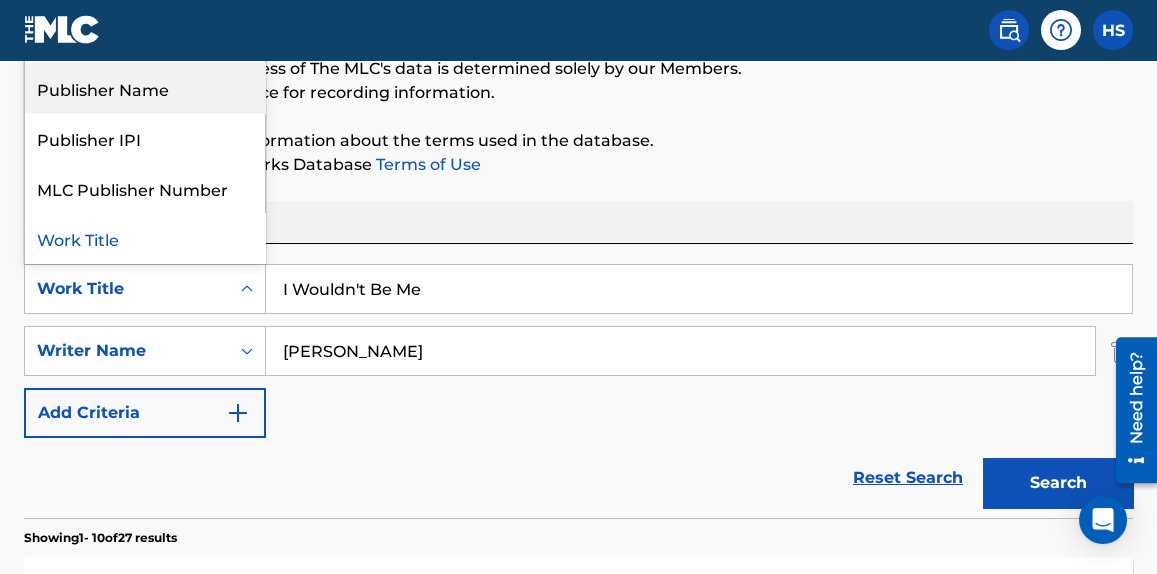 scroll, scrollTop: 0, scrollLeft: 0, axis: both 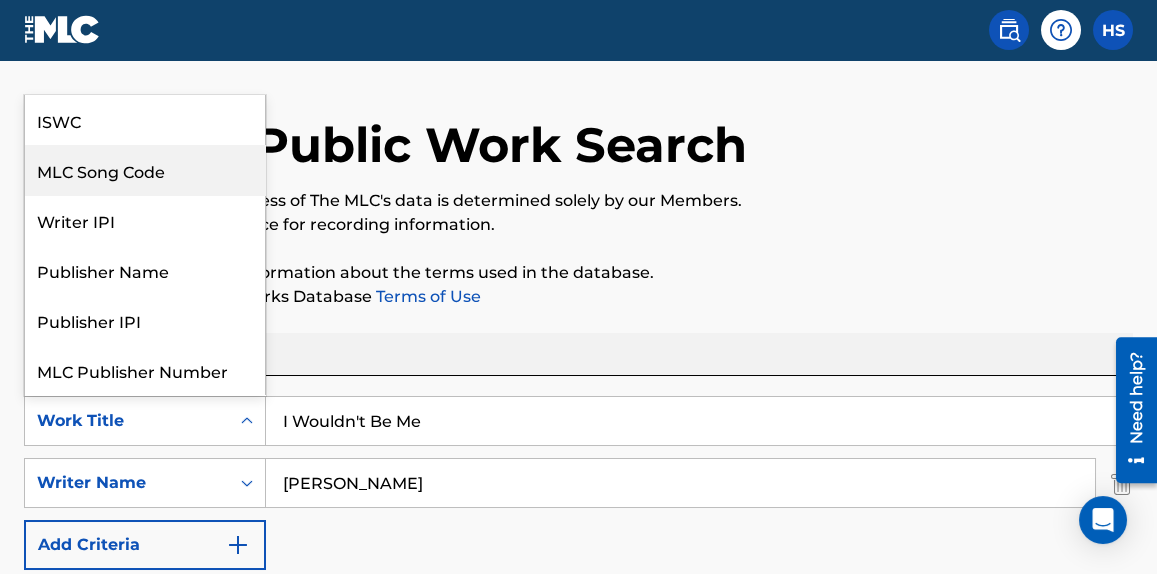 click on "MLC Song Code" at bounding box center [145, 170] 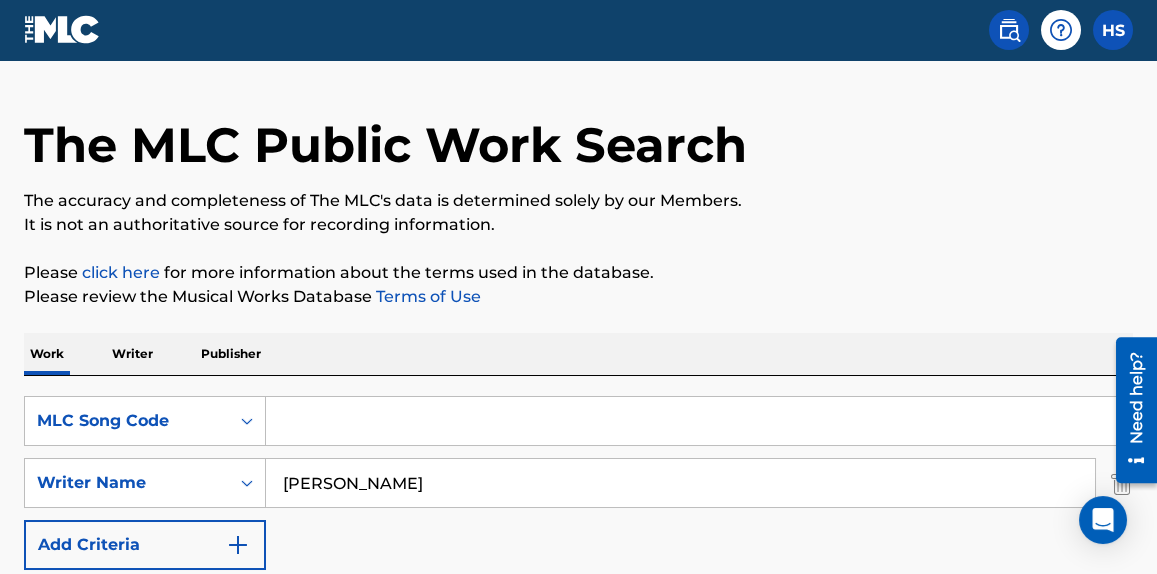click at bounding box center [699, 421] 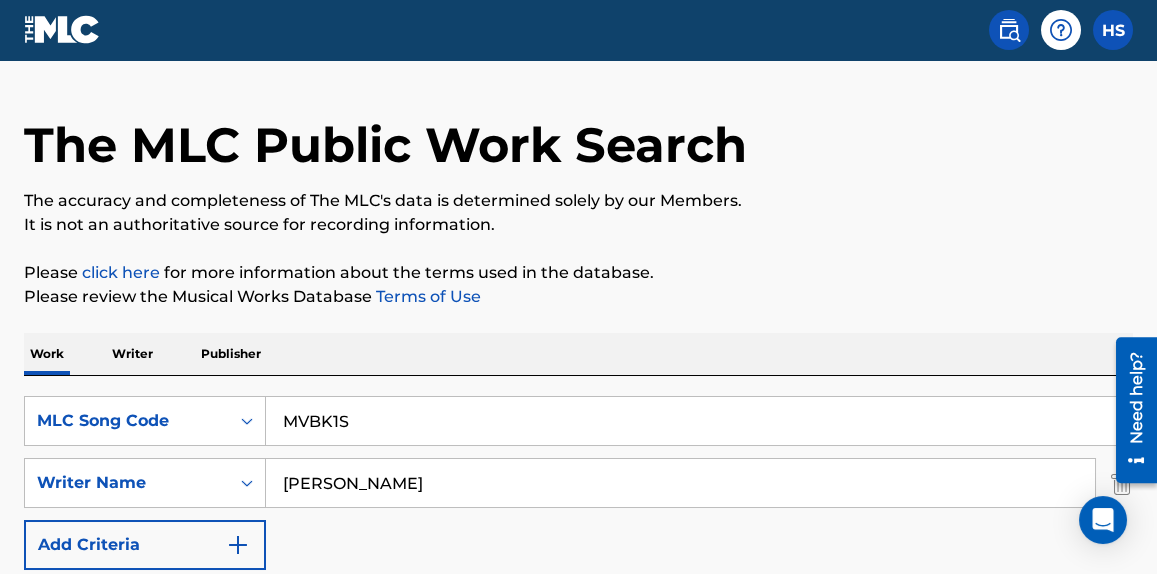 type on "MVBK1S" 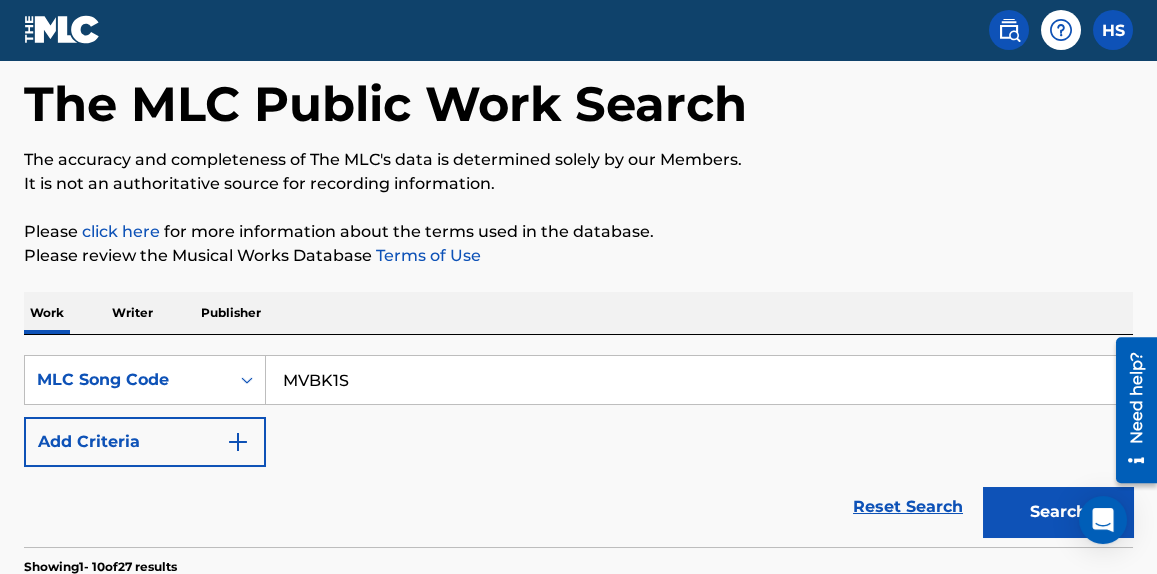 scroll, scrollTop: 95, scrollLeft: 0, axis: vertical 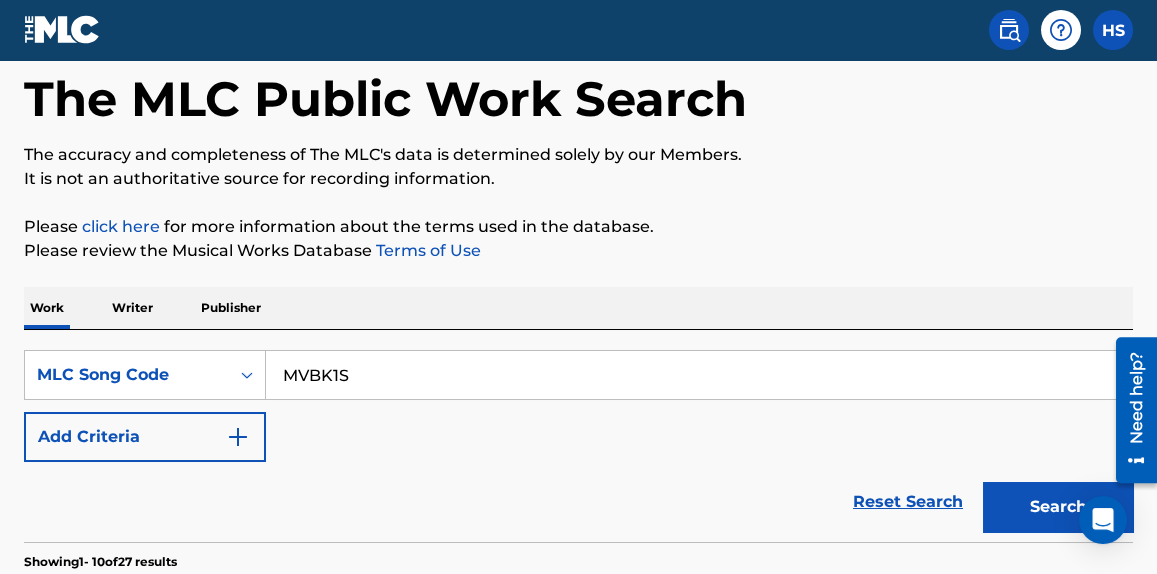 click on "Search" at bounding box center [1058, 507] 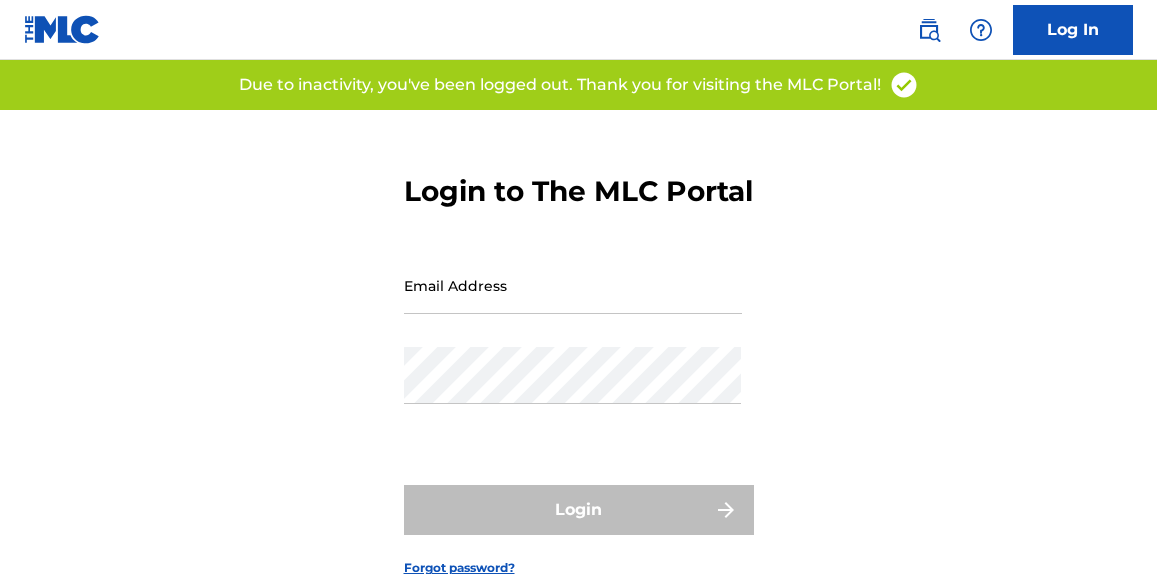 scroll, scrollTop: 0, scrollLeft: 0, axis: both 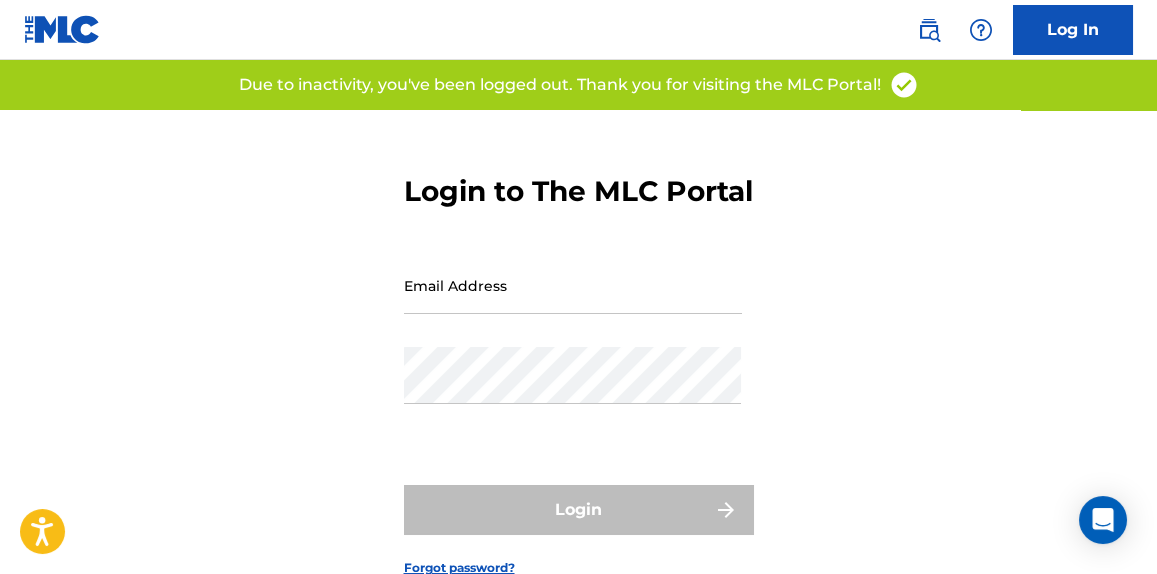 click at bounding box center (929, 30) 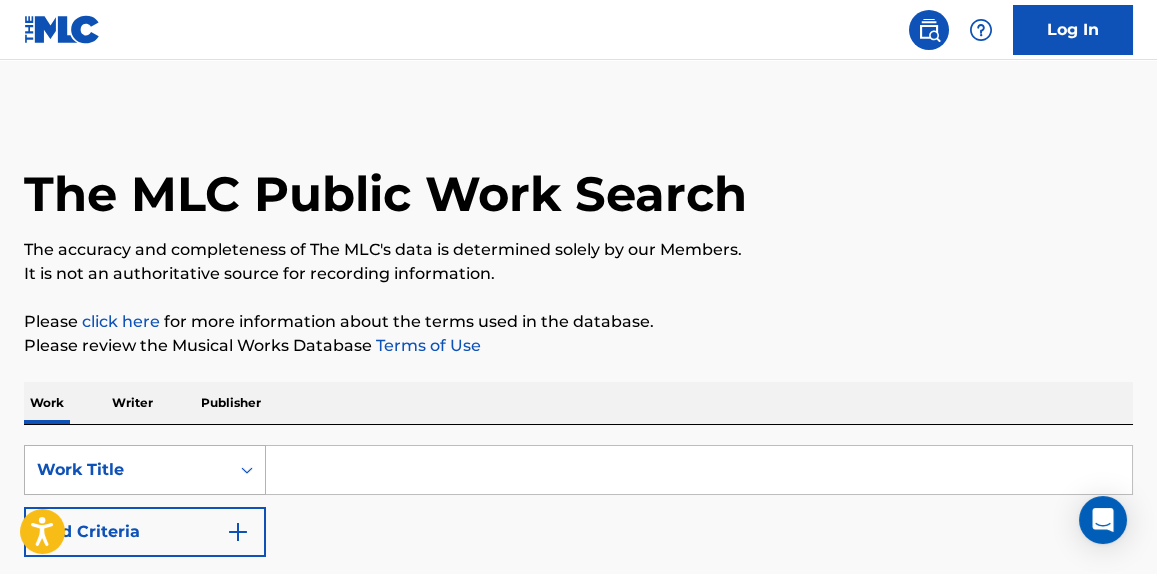 click on "Work Title" at bounding box center [127, 470] 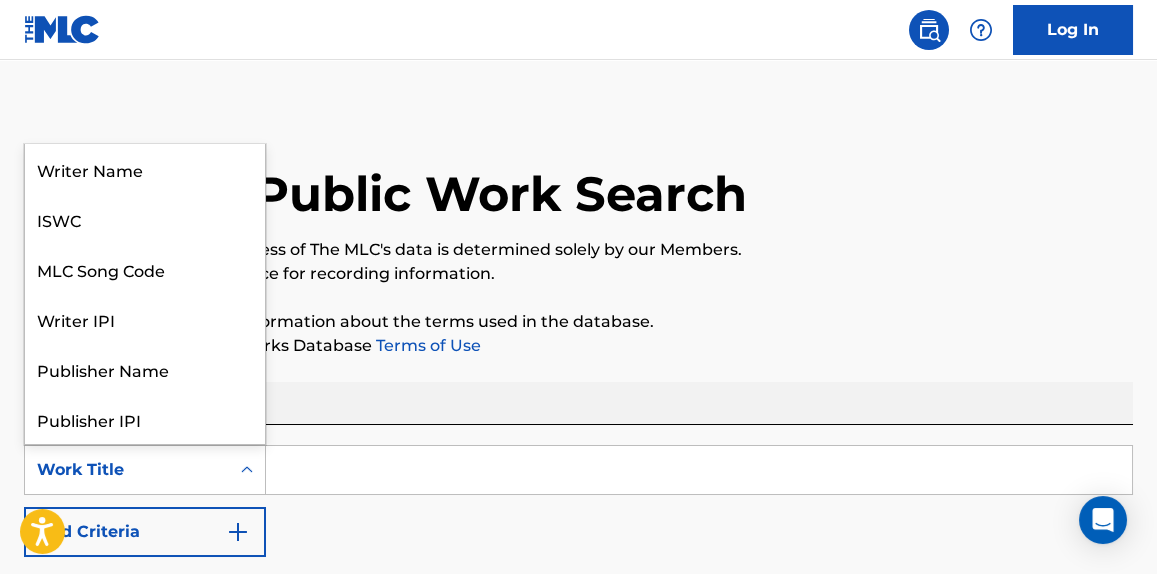 scroll, scrollTop: 99, scrollLeft: 0, axis: vertical 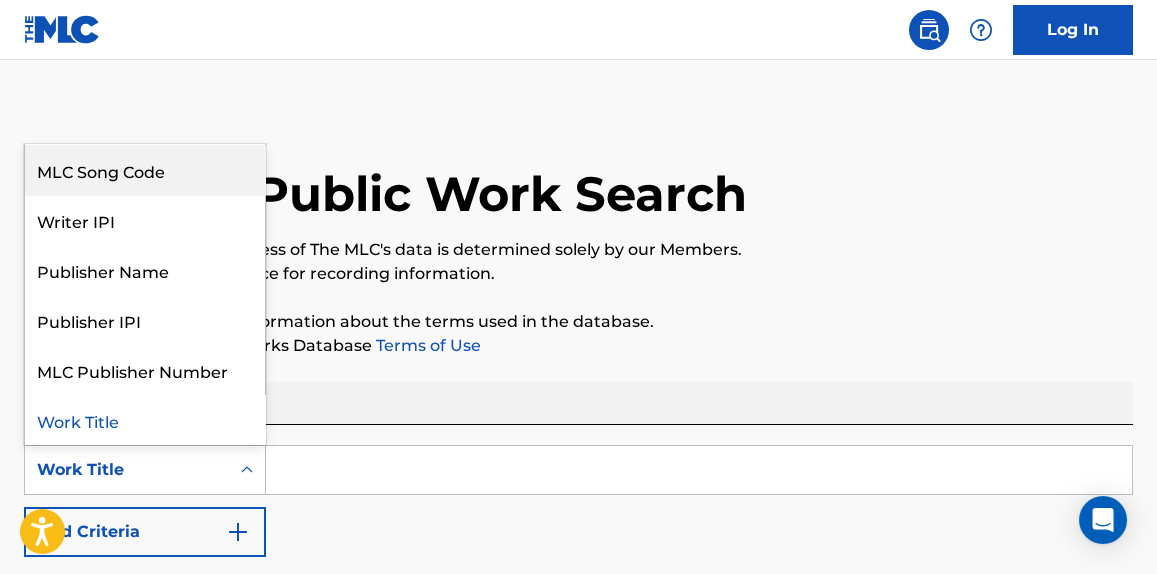 click on "MLC Song Code" at bounding box center [145, 170] 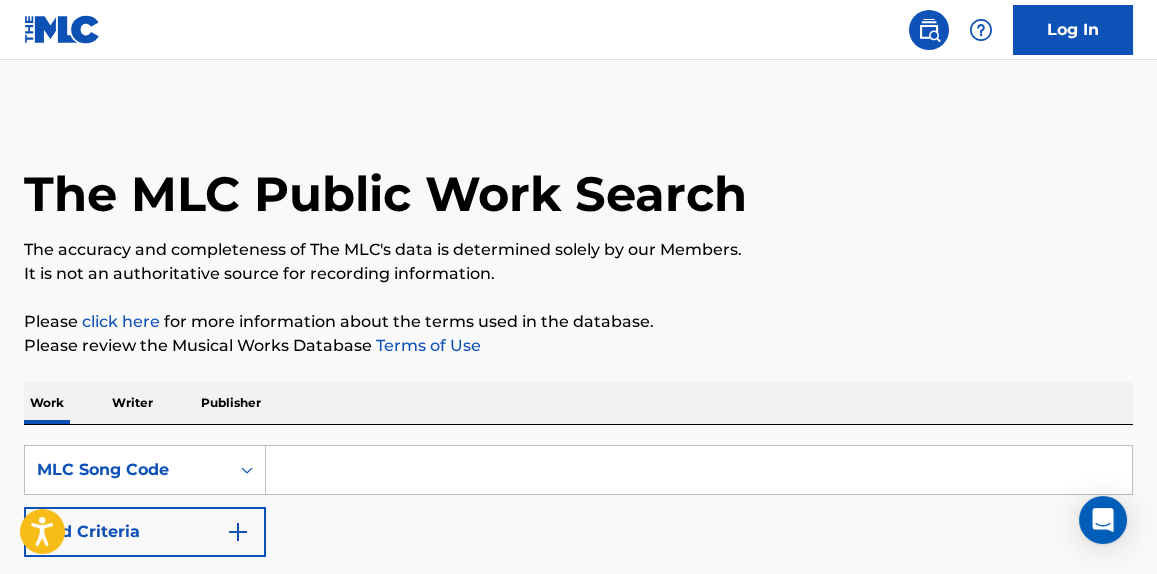click at bounding box center [699, 470] 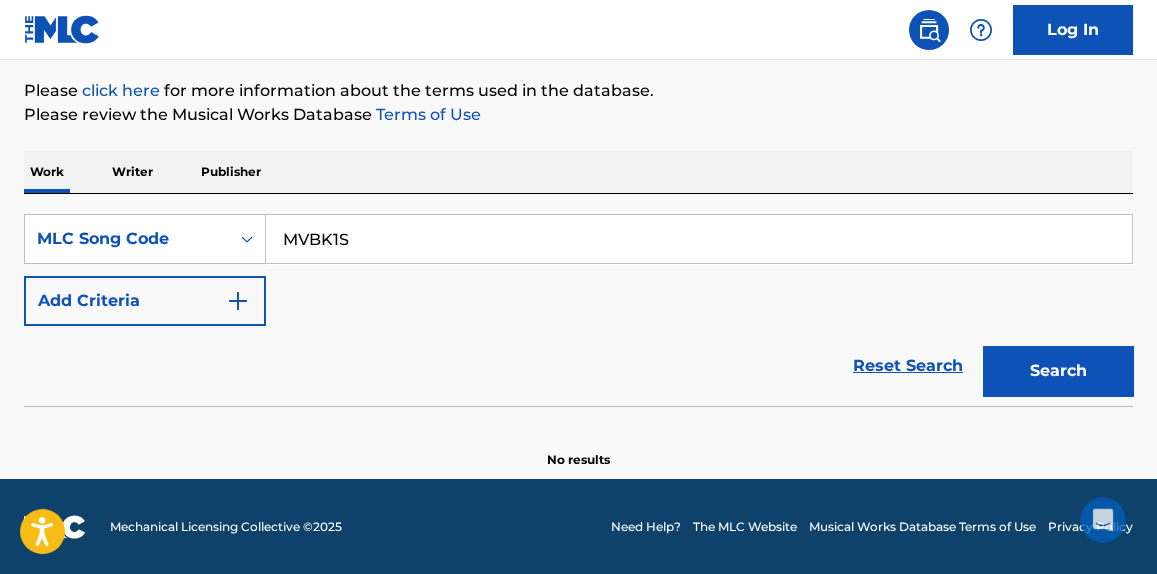 scroll, scrollTop: 0, scrollLeft: 0, axis: both 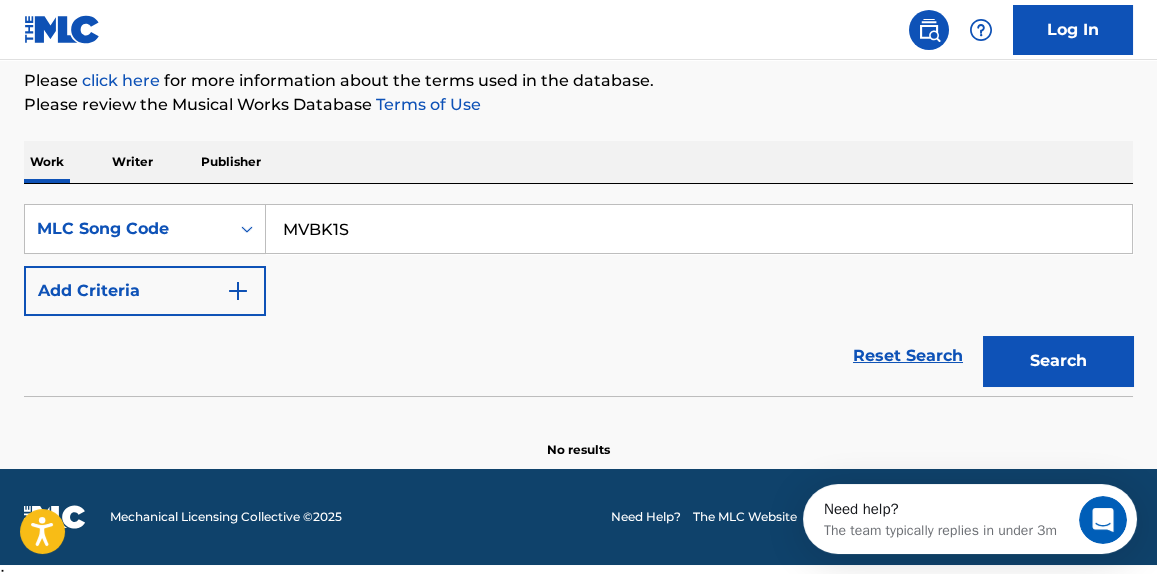 type on "MVBK1S" 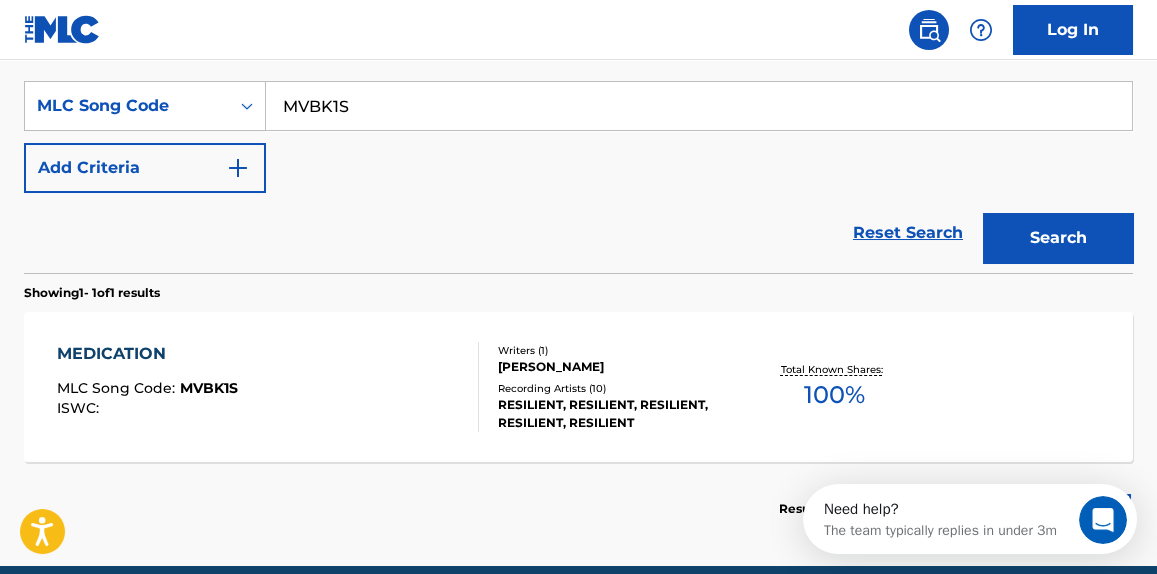 scroll, scrollTop: 375, scrollLeft: 0, axis: vertical 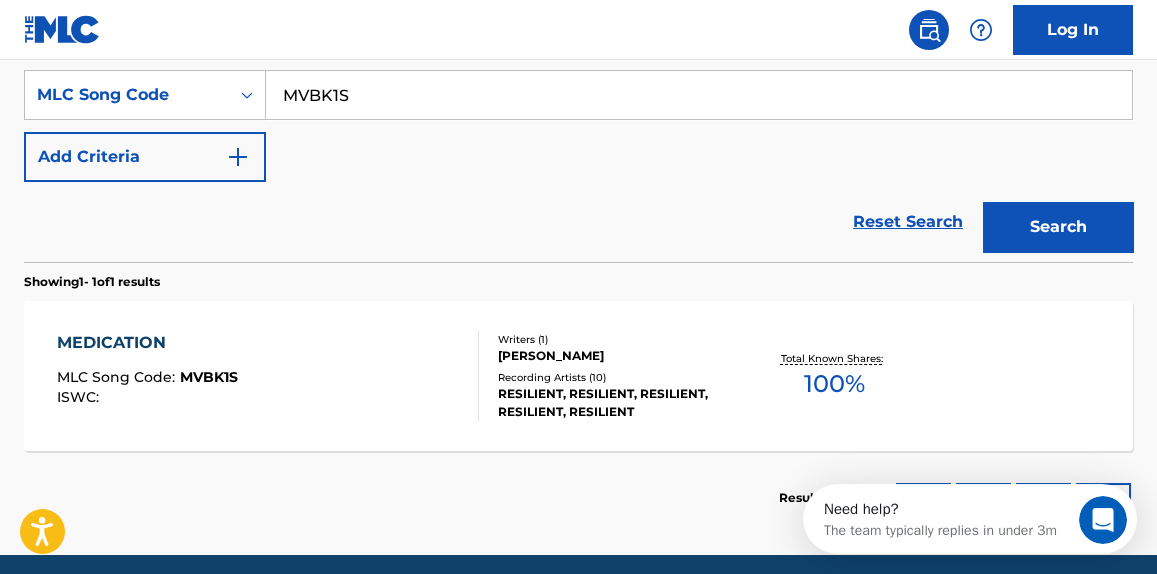 click on "RESILIENT, RESILIENT, RESILIENT, RESILIENT, RESILIENT" at bounding box center [620, 403] 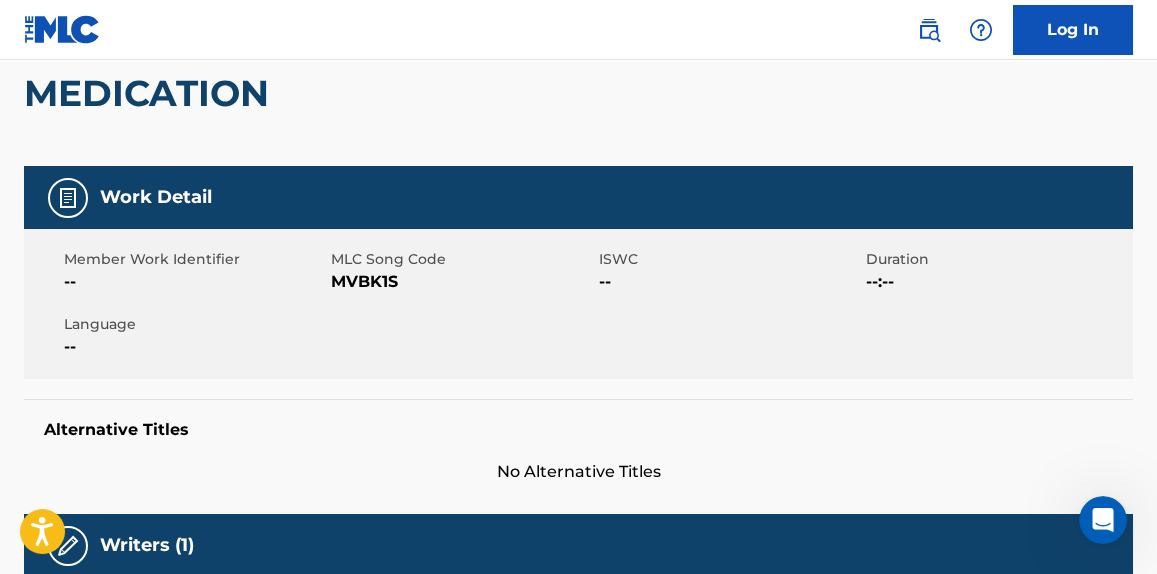 scroll, scrollTop: 0, scrollLeft: 0, axis: both 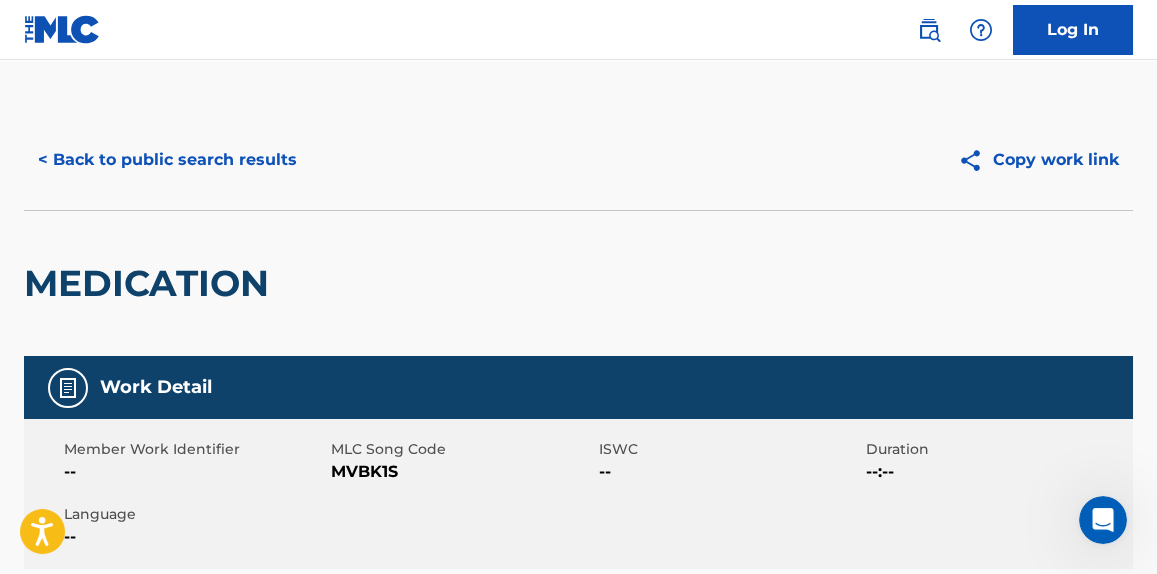 click on "< Back to public search results" at bounding box center [167, 160] 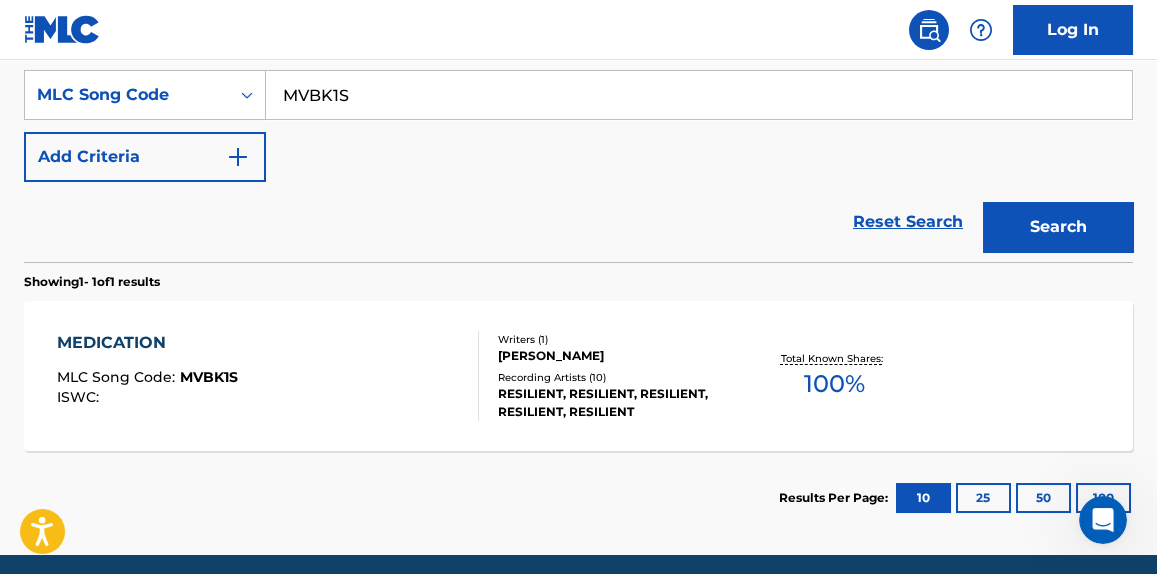 click on "MVBK1S" at bounding box center (699, 95) 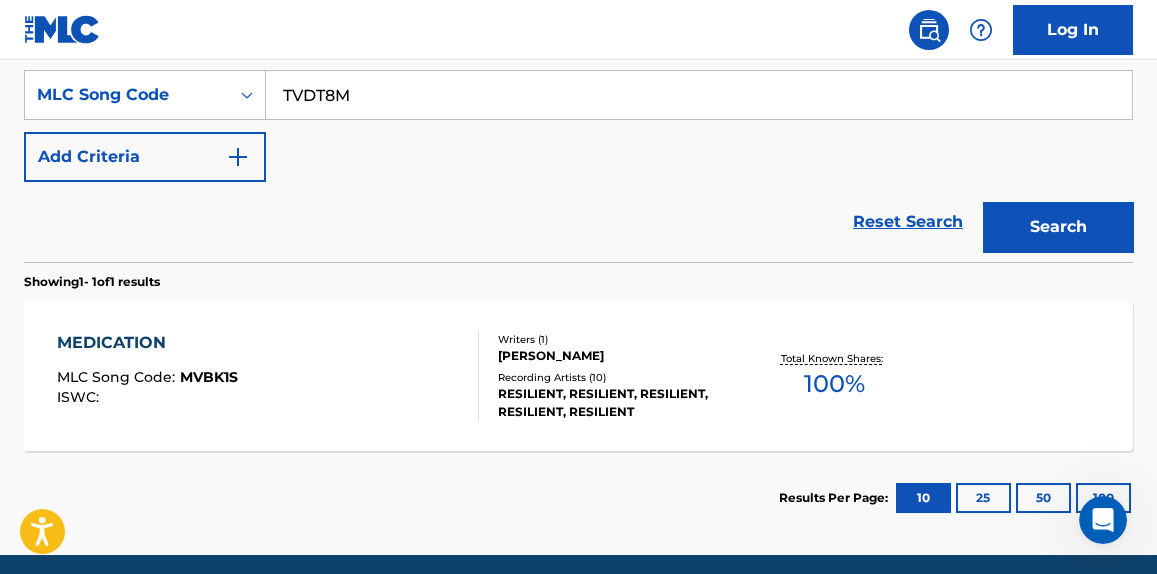 type on "TVDT8M" 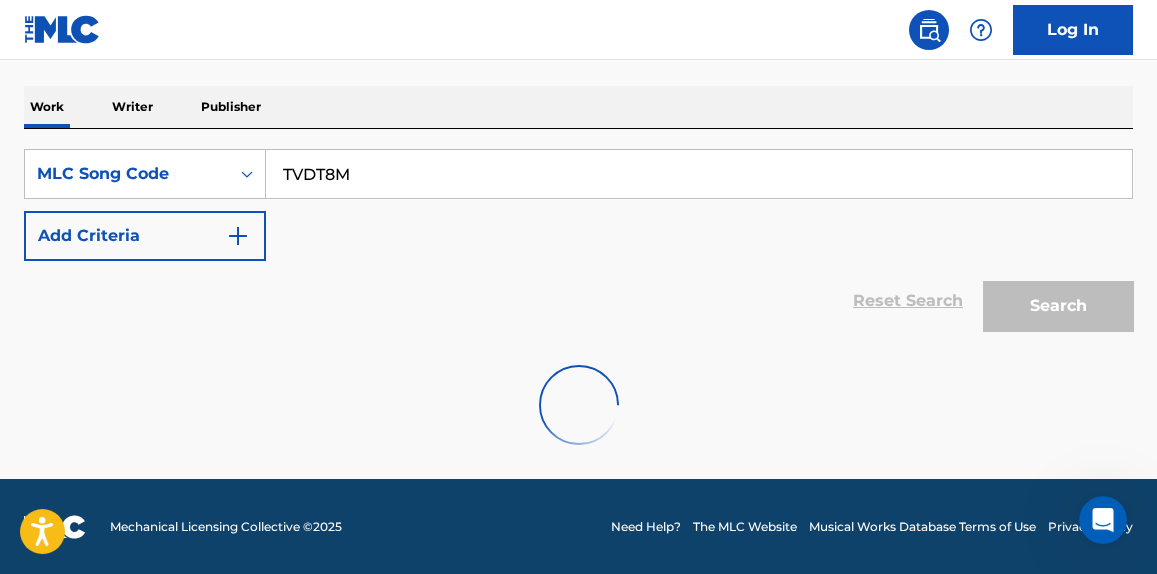 scroll, scrollTop: 375, scrollLeft: 0, axis: vertical 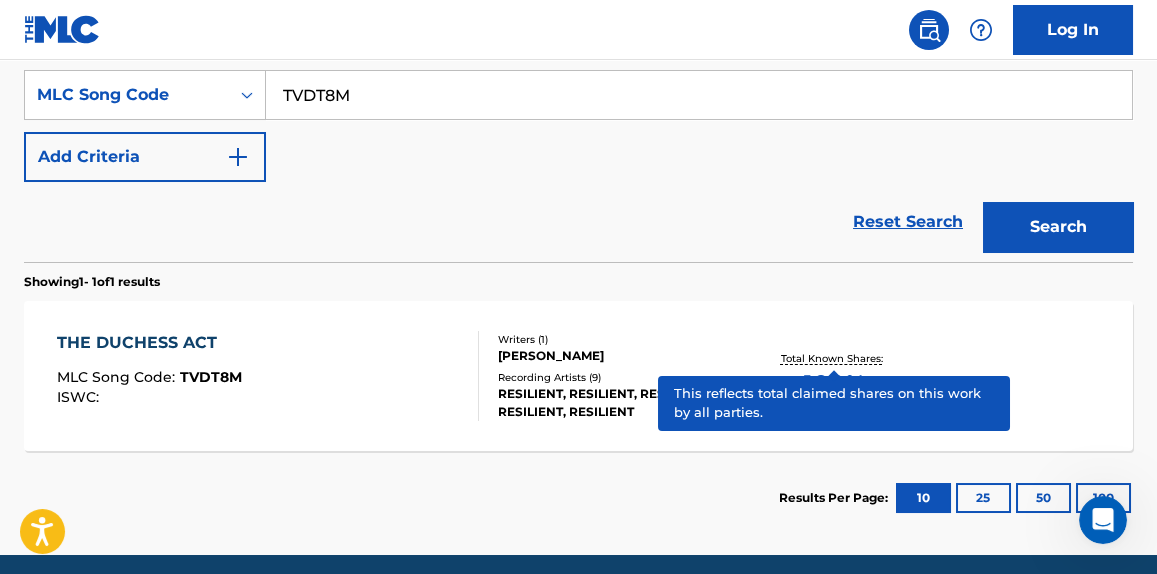 click on "Total Known Shares: 100 %" at bounding box center (834, 376) 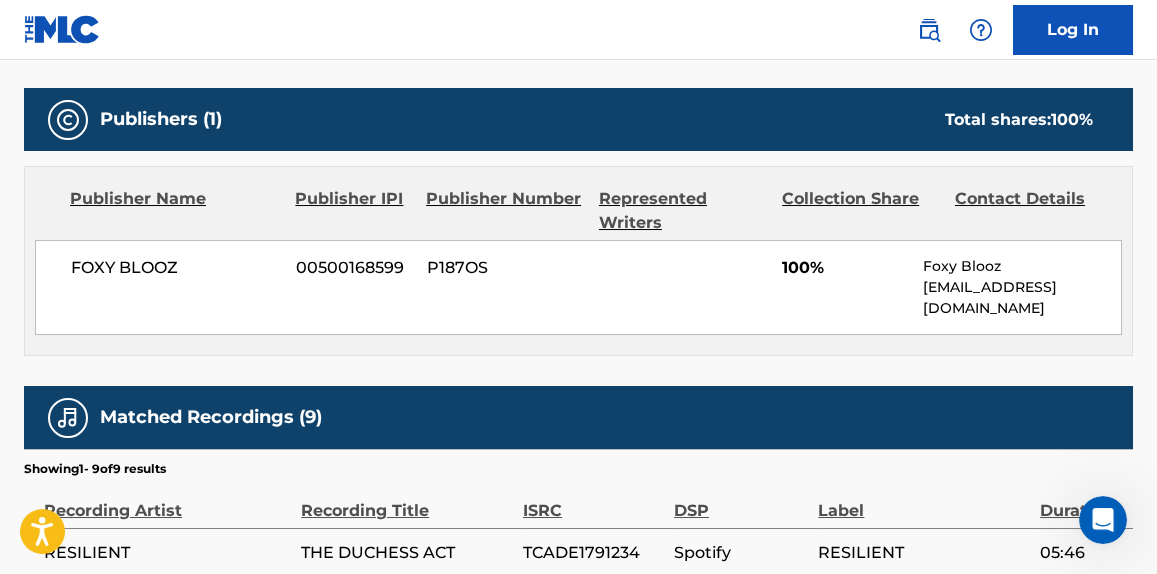 scroll, scrollTop: 870, scrollLeft: 0, axis: vertical 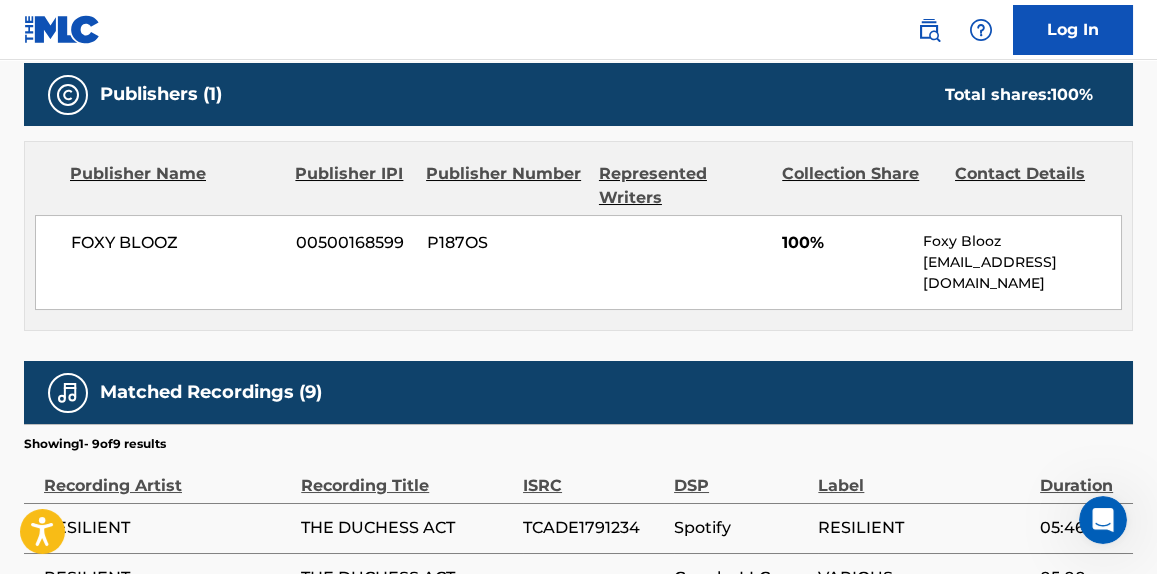 click on "Matched Recordings   (9)" at bounding box center (578, 392) 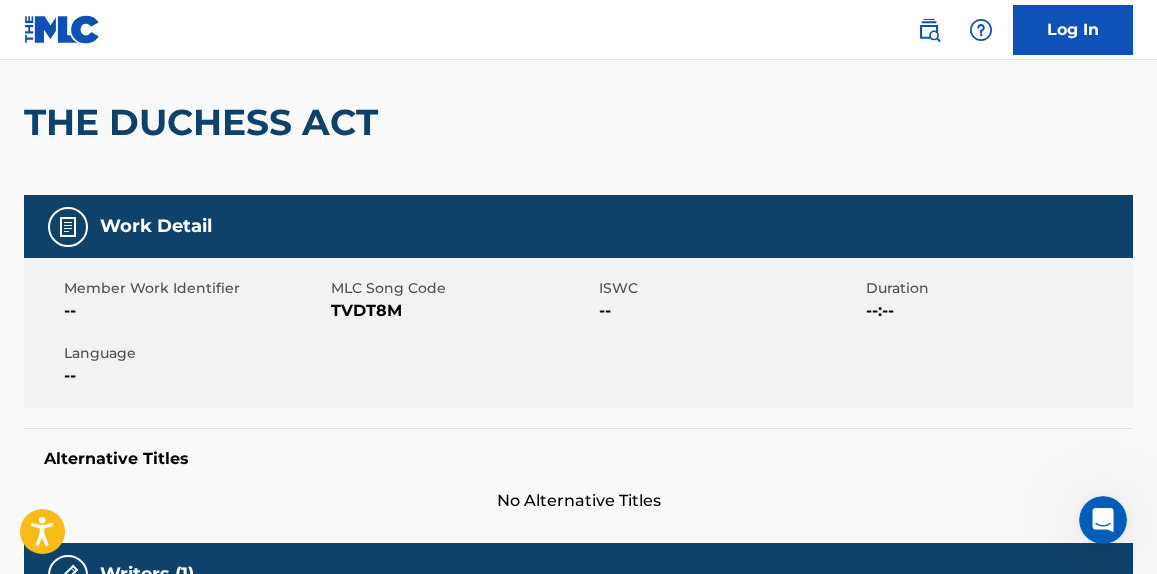 scroll, scrollTop: 0, scrollLeft: 0, axis: both 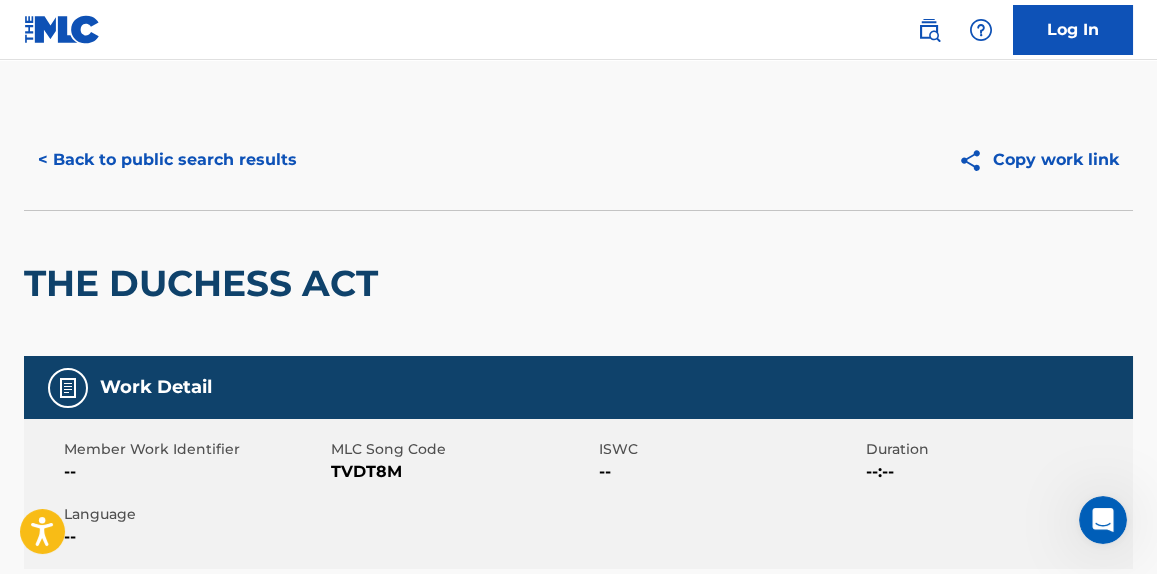 click on "< Back to public search results" at bounding box center [167, 160] 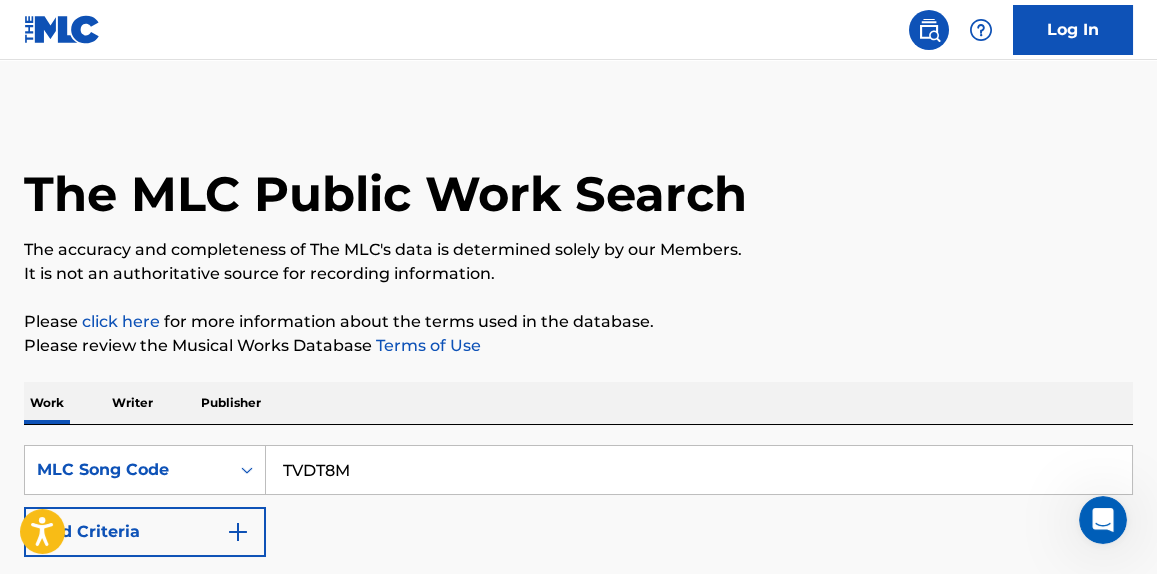 scroll, scrollTop: 375, scrollLeft: 0, axis: vertical 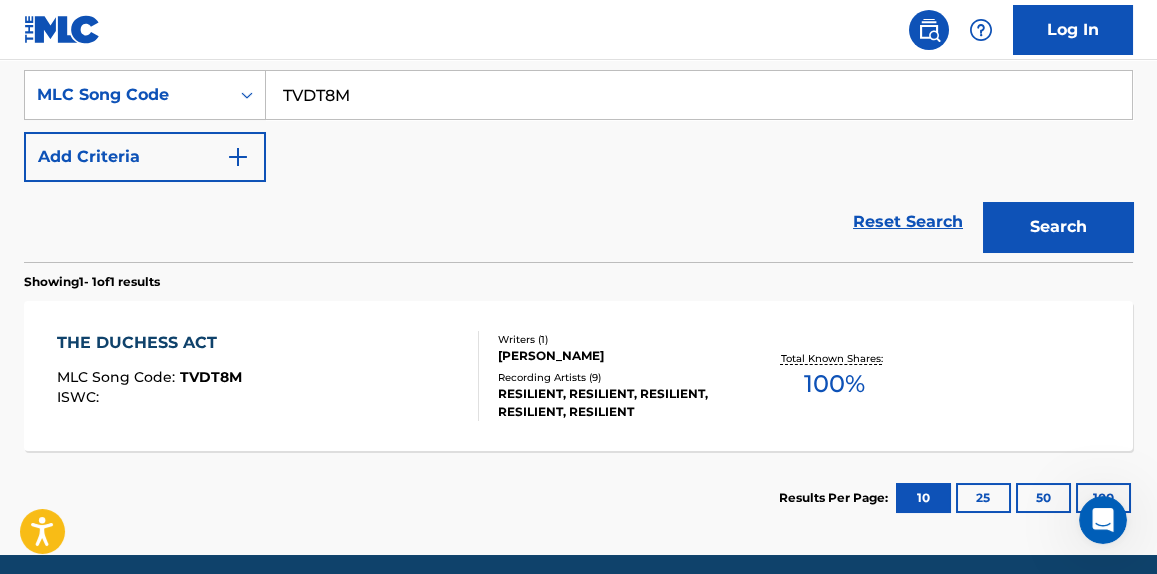 click on "TVDT8M" at bounding box center (699, 95) 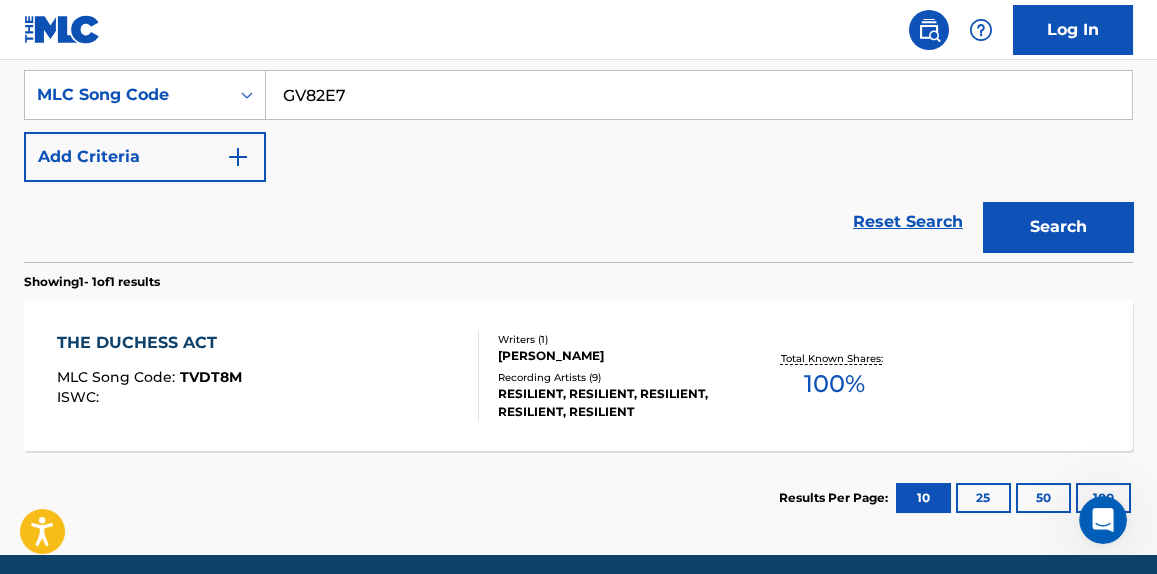 type on "GV82E7" 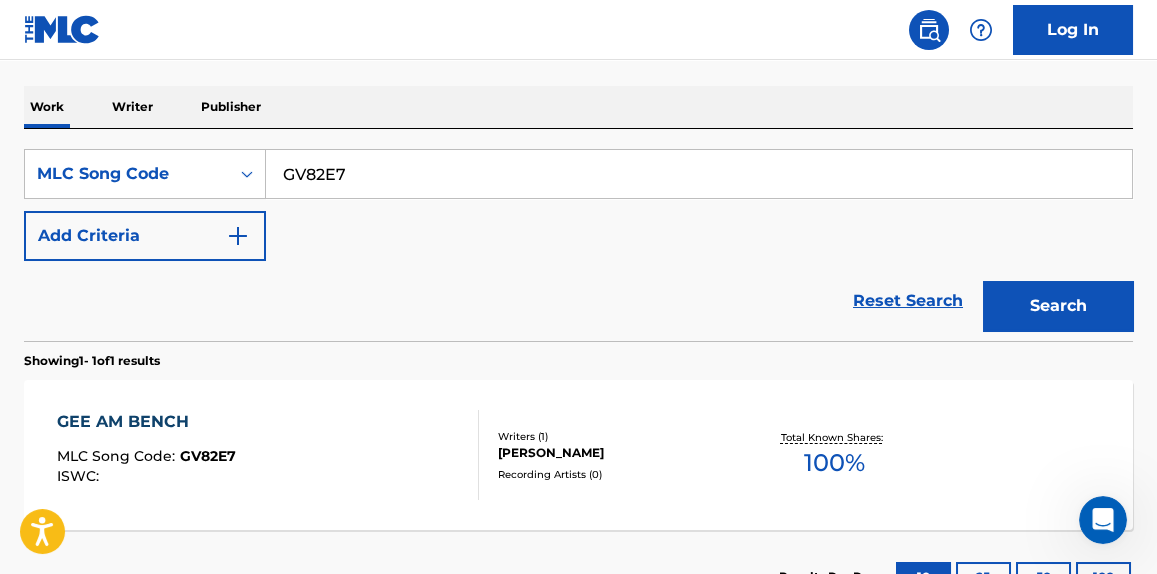 scroll, scrollTop: 375, scrollLeft: 0, axis: vertical 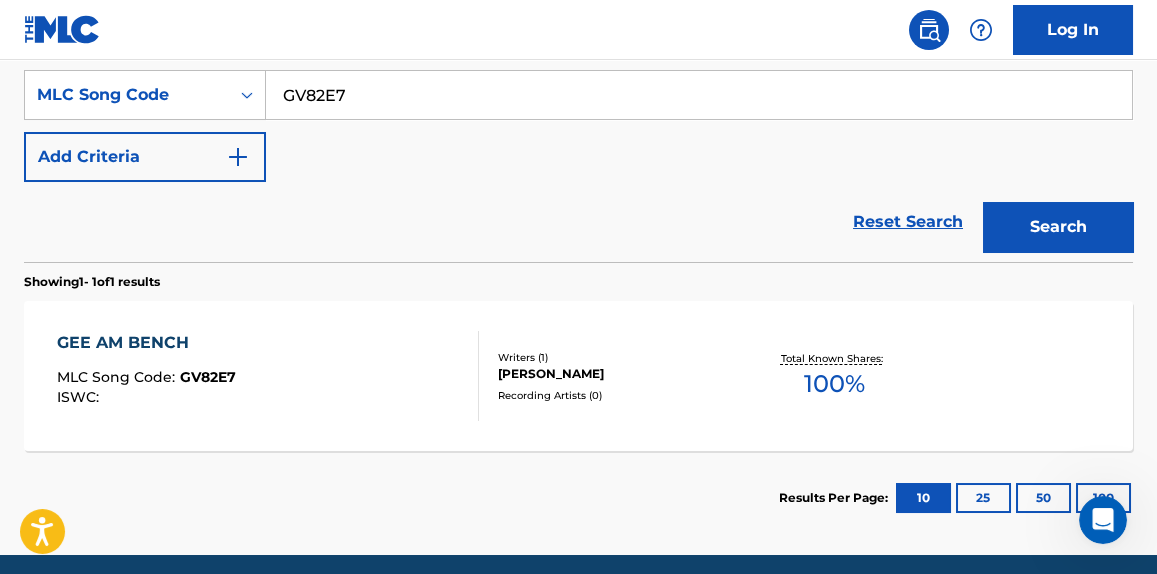 click on "GEE AM BENCH MLC Song Code : GV82E7 ISWC :" at bounding box center (267, 376) 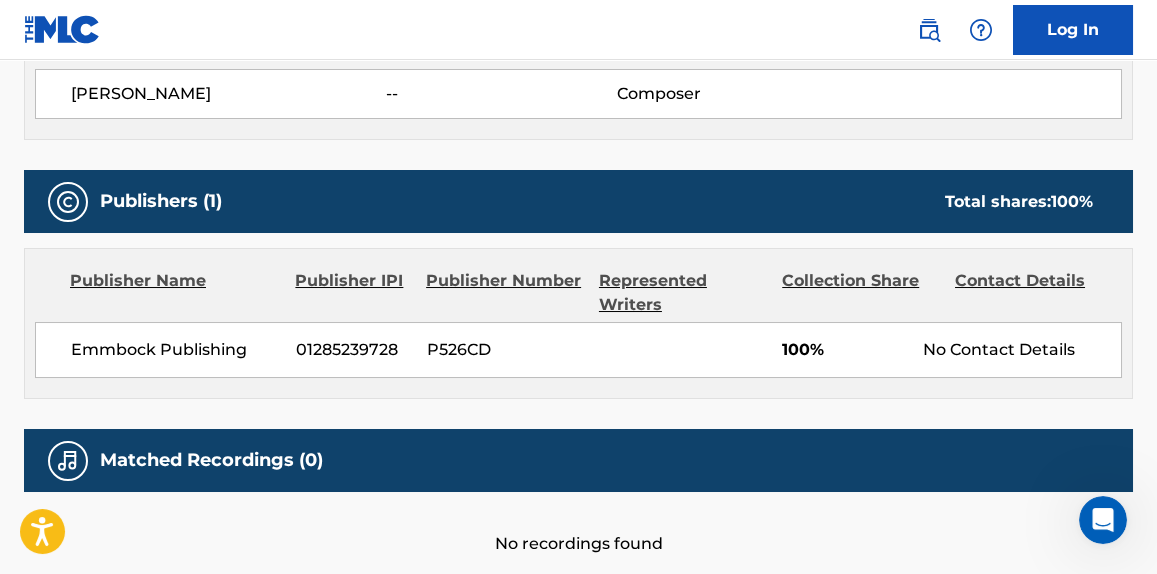 scroll, scrollTop: 766, scrollLeft: 0, axis: vertical 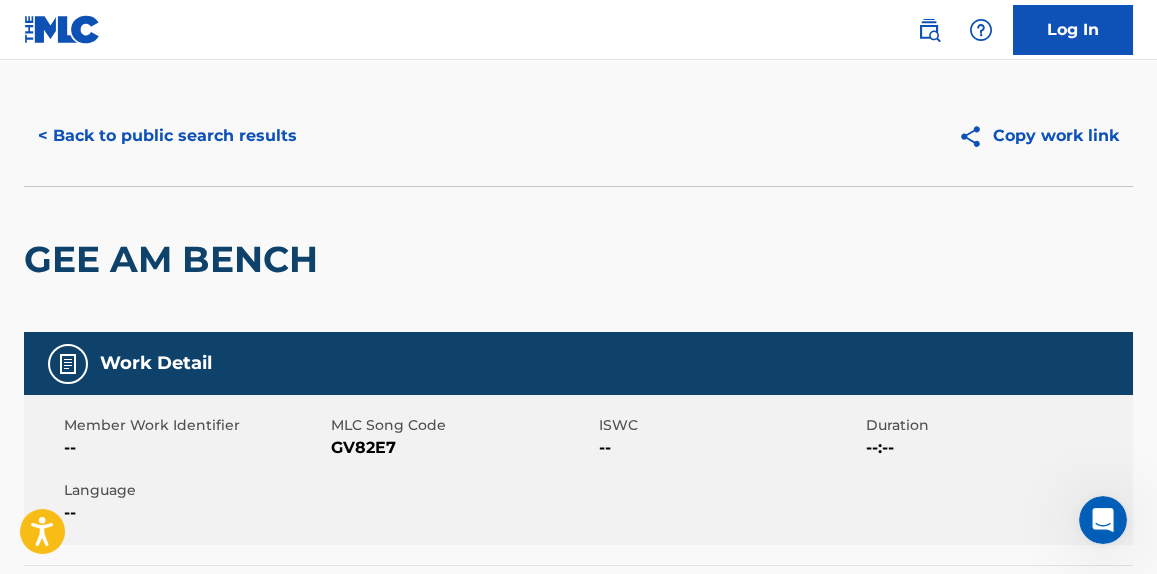 click on "< Back to public search results" at bounding box center [167, 136] 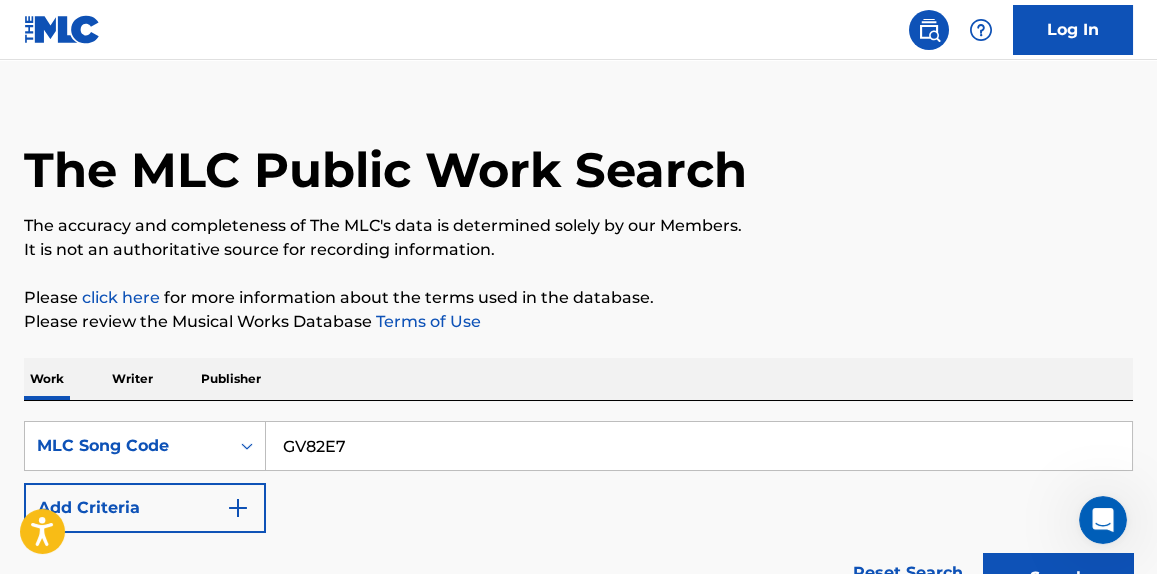 scroll, scrollTop: 375, scrollLeft: 0, axis: vertical 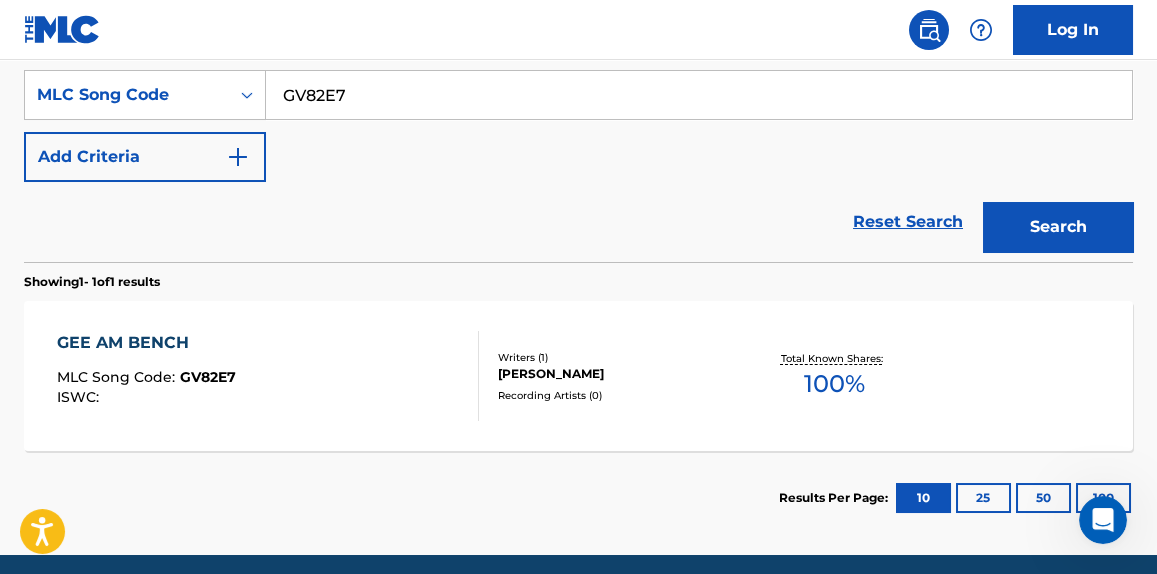 click on "GV82E7" at bounding box center (699, 95) 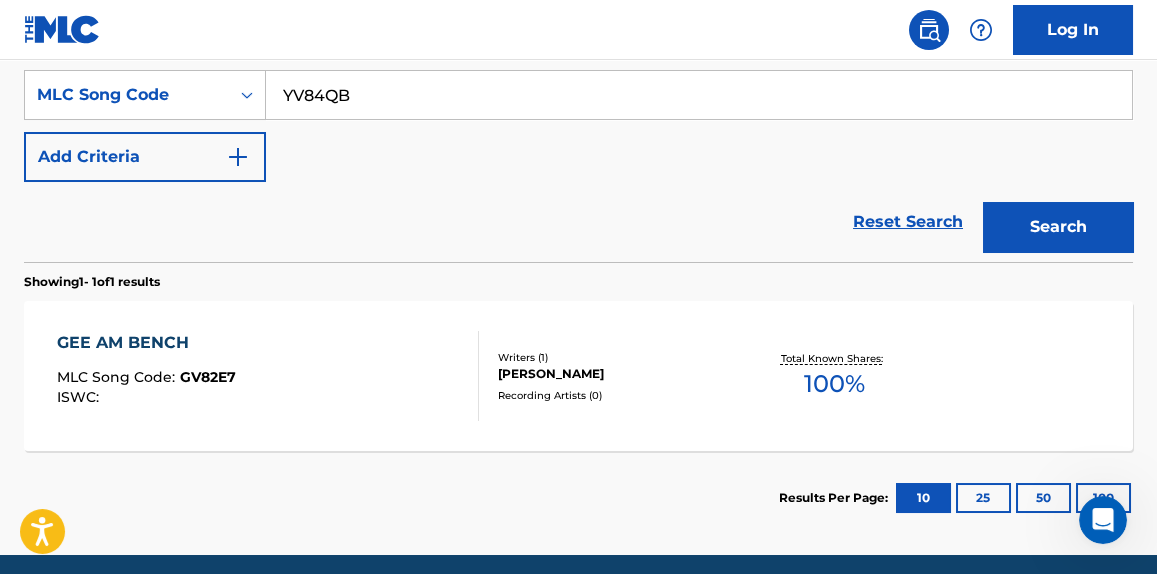 type on "YV84QB" 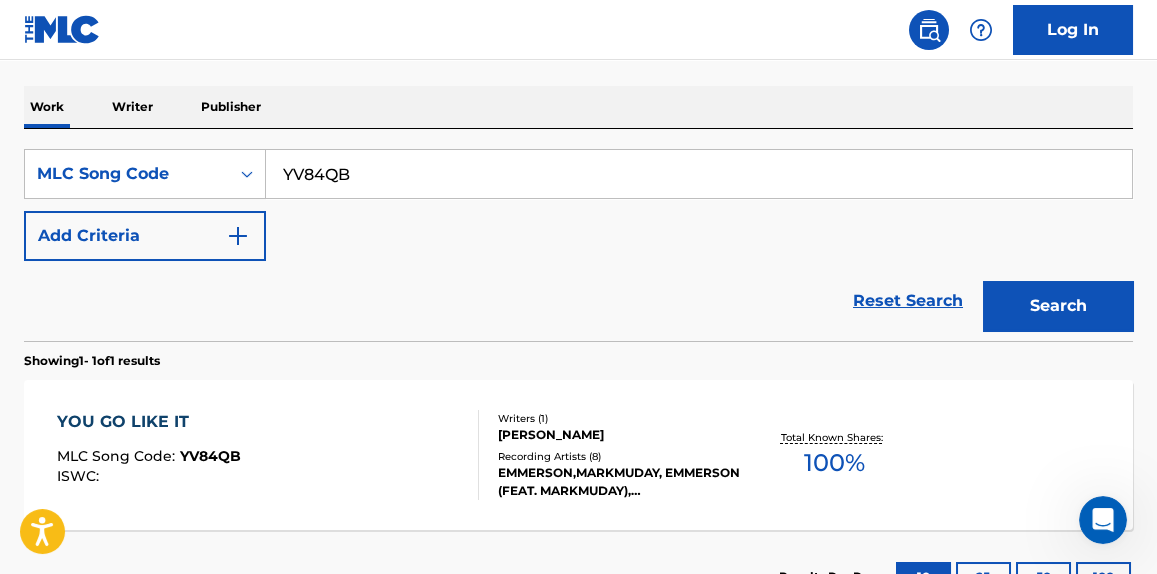 scroll, scrollTop: 375, scrollLeft: 0, axis: vertical 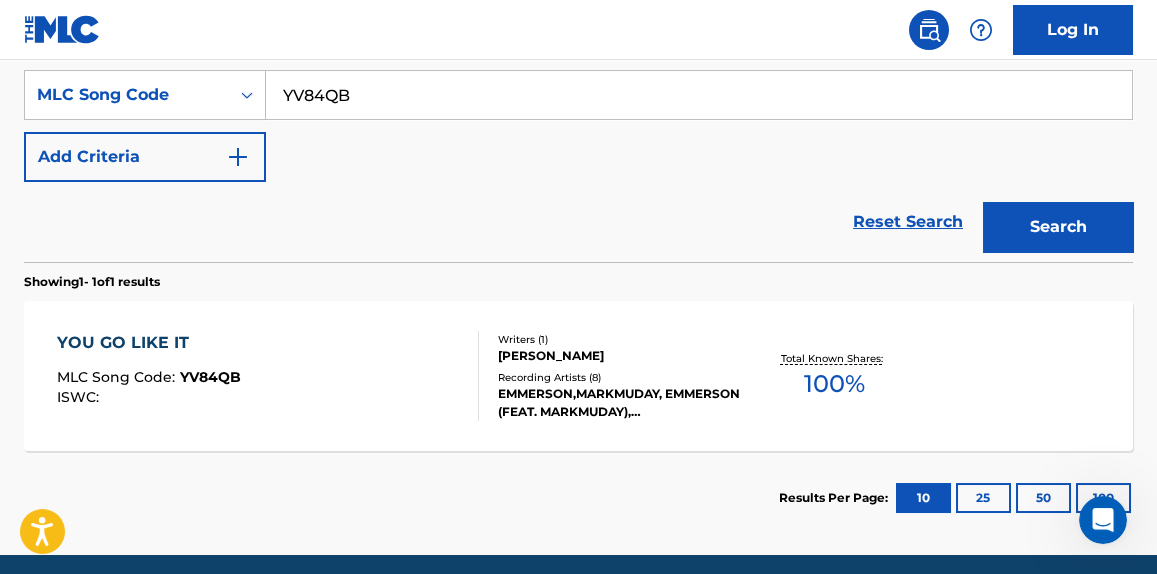 click on "YOU GO LIKE IT MLC Song Code : YV84QB ISWC :" at bounding box center (267, 376) 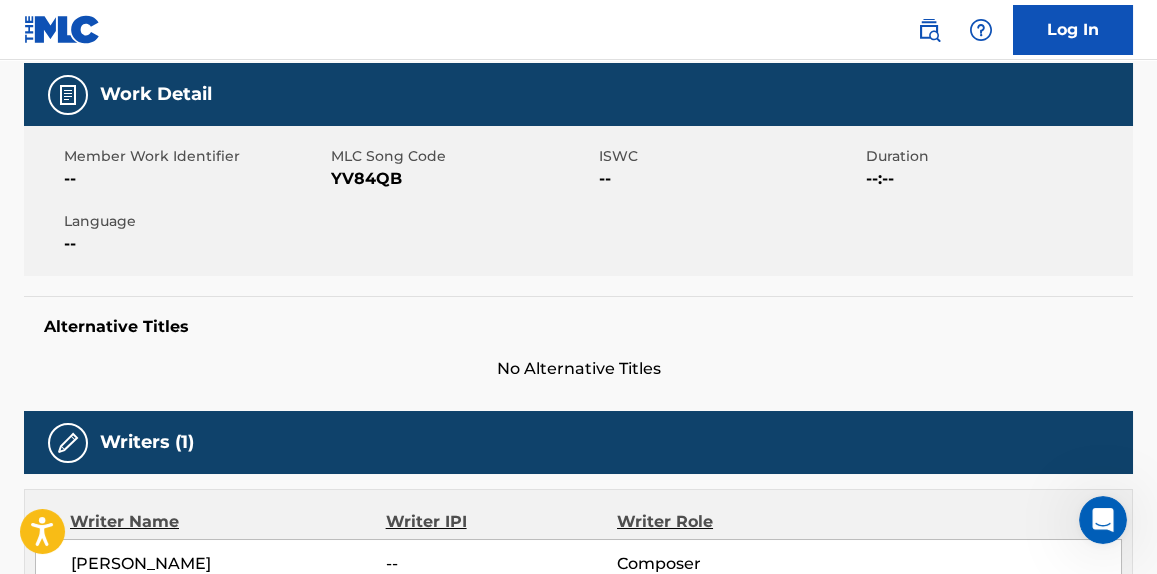 scroll, scrollTop: 0, scrollLeft: 0, axis: both 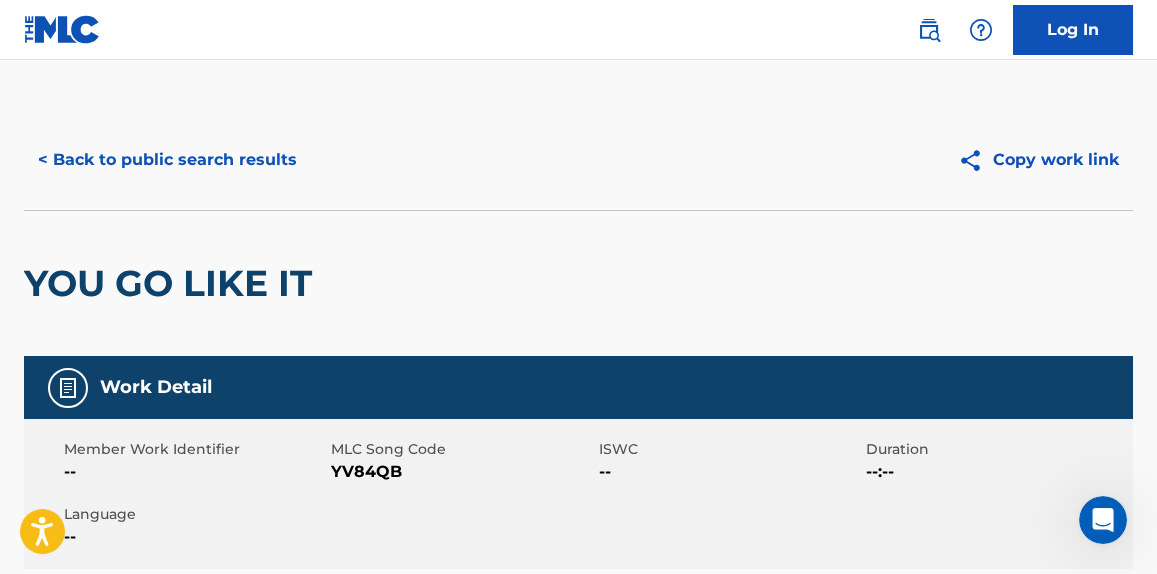 click on "< Back to public search results" at bounding box center [167, 160] 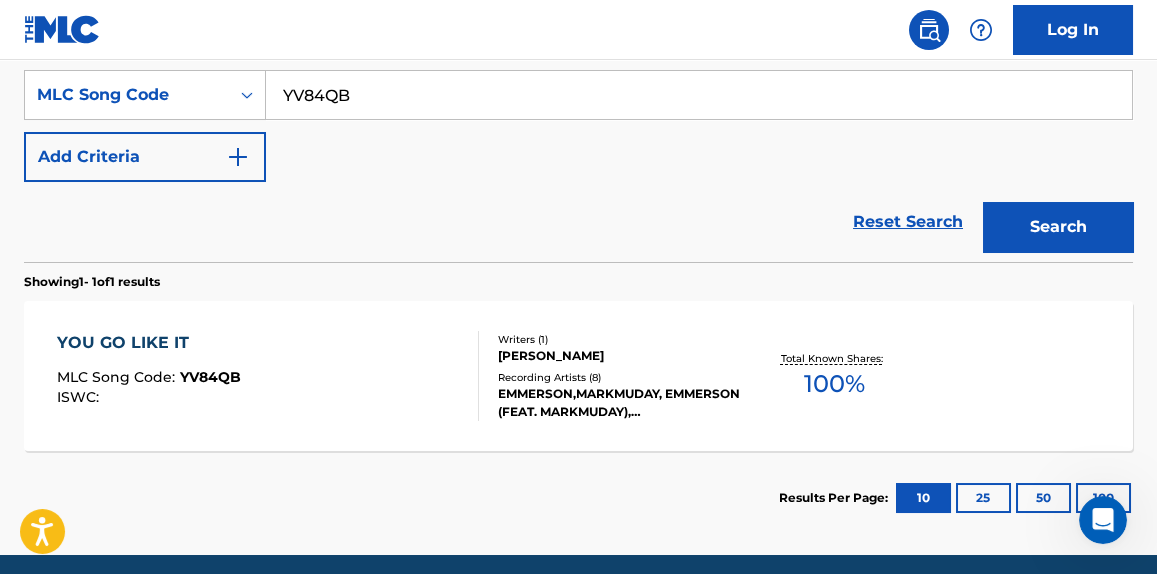 click on "YV84QB" at bounding box center (699, 95) 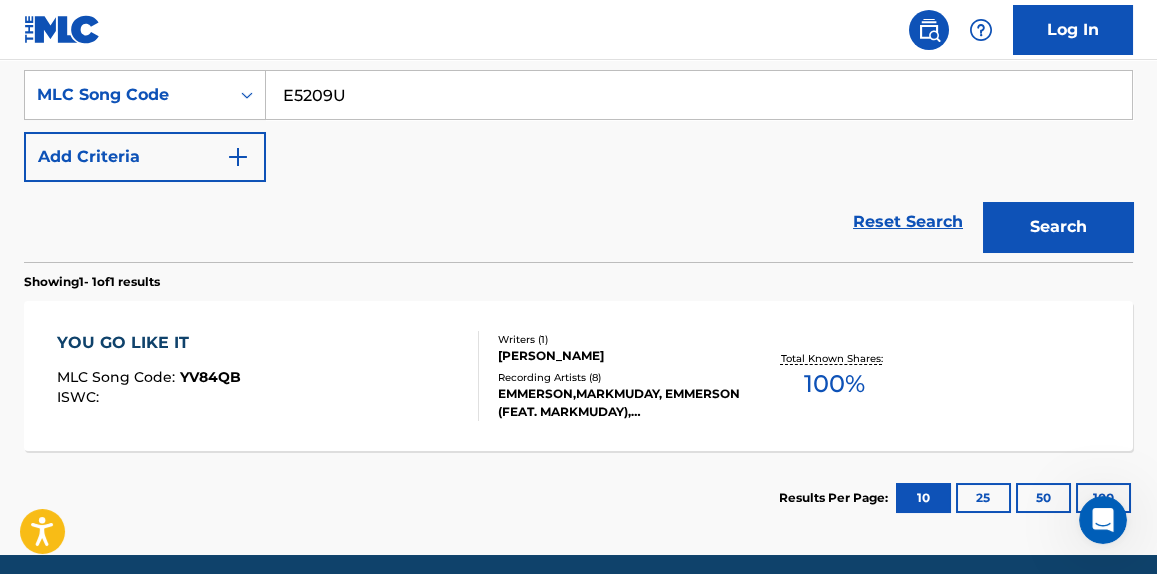 type on "E5209U" 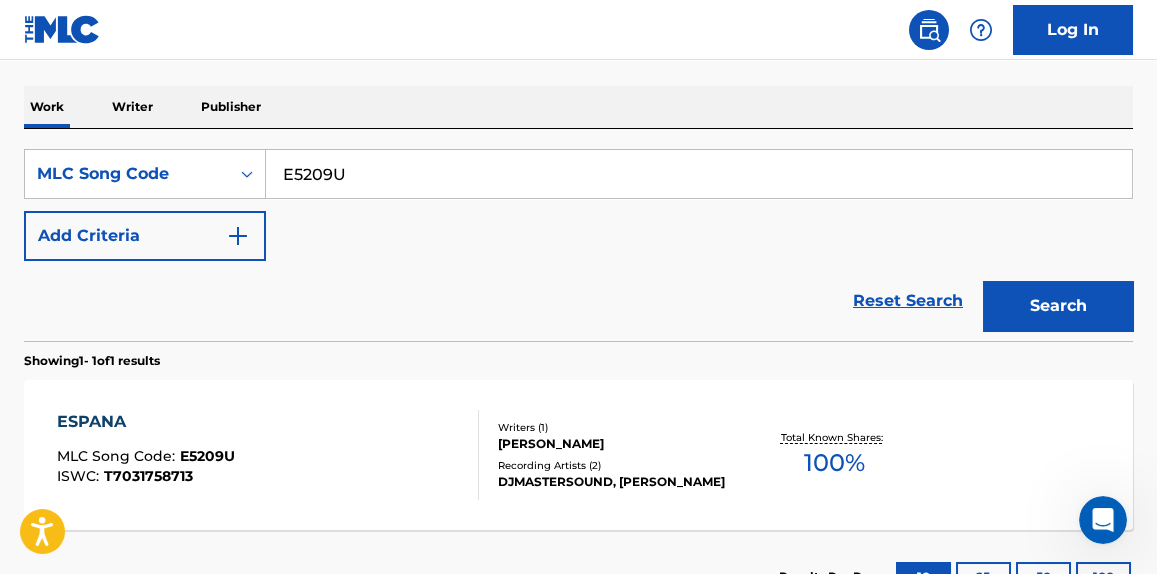 scroll, scrollTop: 375, scrollLeft: 0, axis: vertical 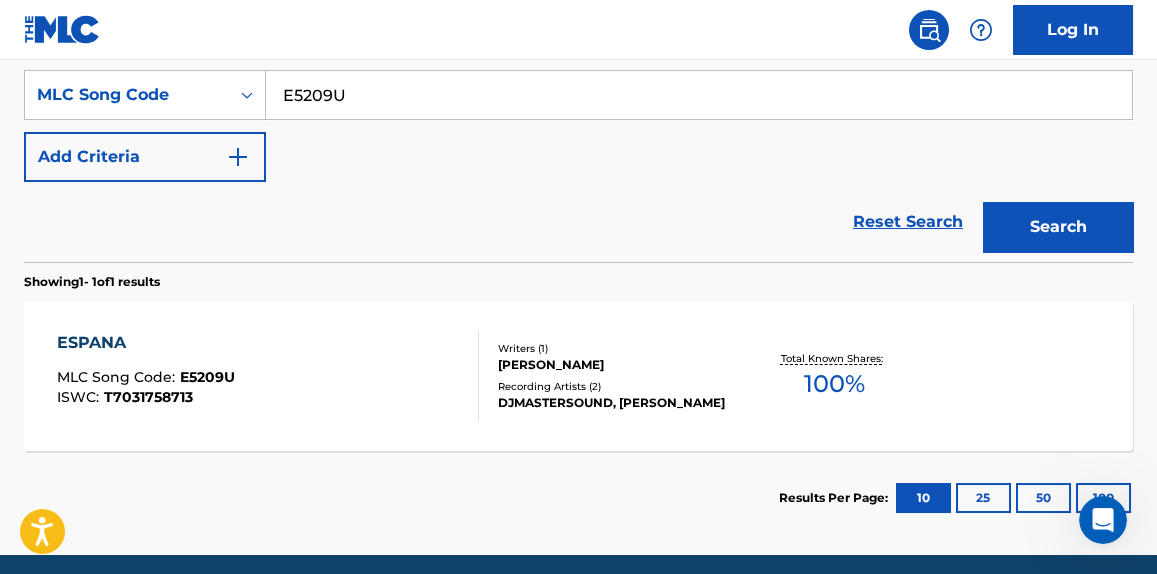 click on "ESPANA MLC Song Code : E5209U ISWC : T7031758713" at bounding box center [267, 376] 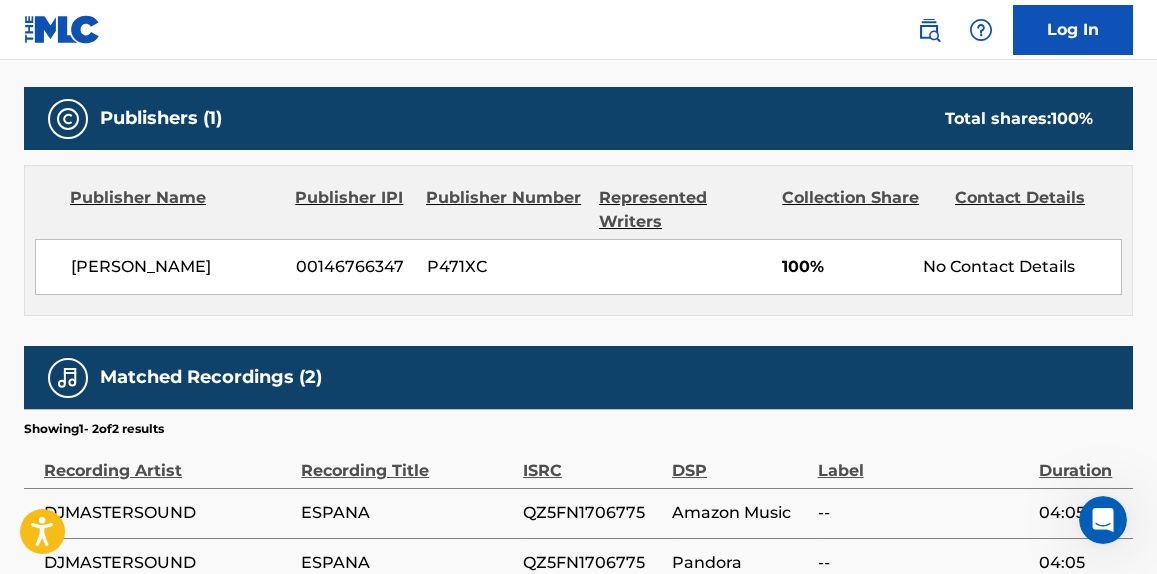 scroll, scrollTop: 857, scrollLeft: 0, axis: vertical 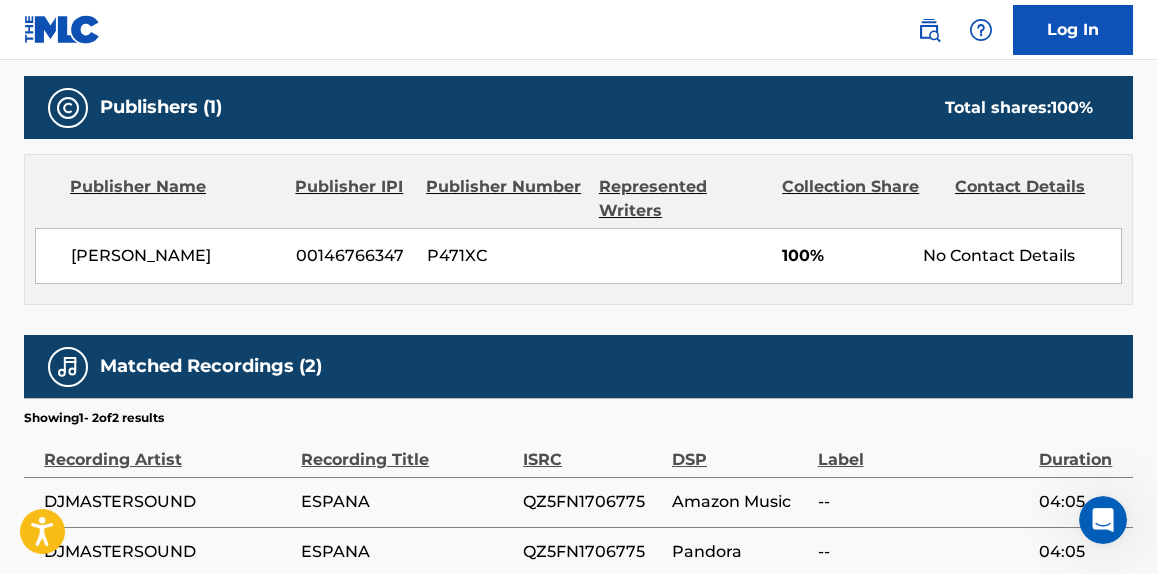 click on "Matched Recordings   (2)" at bounding box center [578, 366] 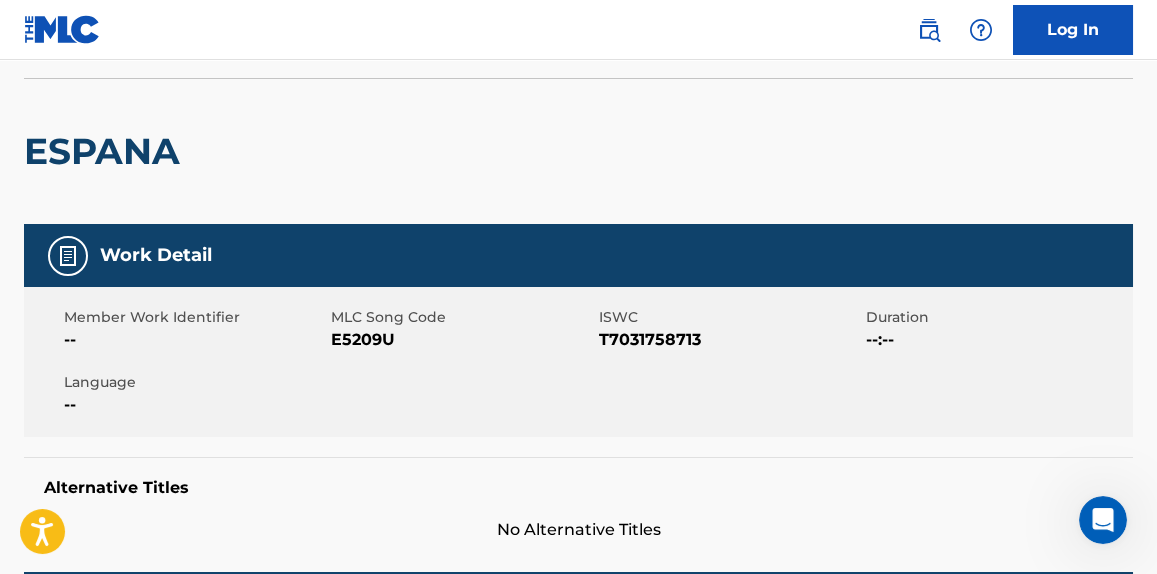 scroll, scrollTop: 0, scrollLeft: 0, axis: both 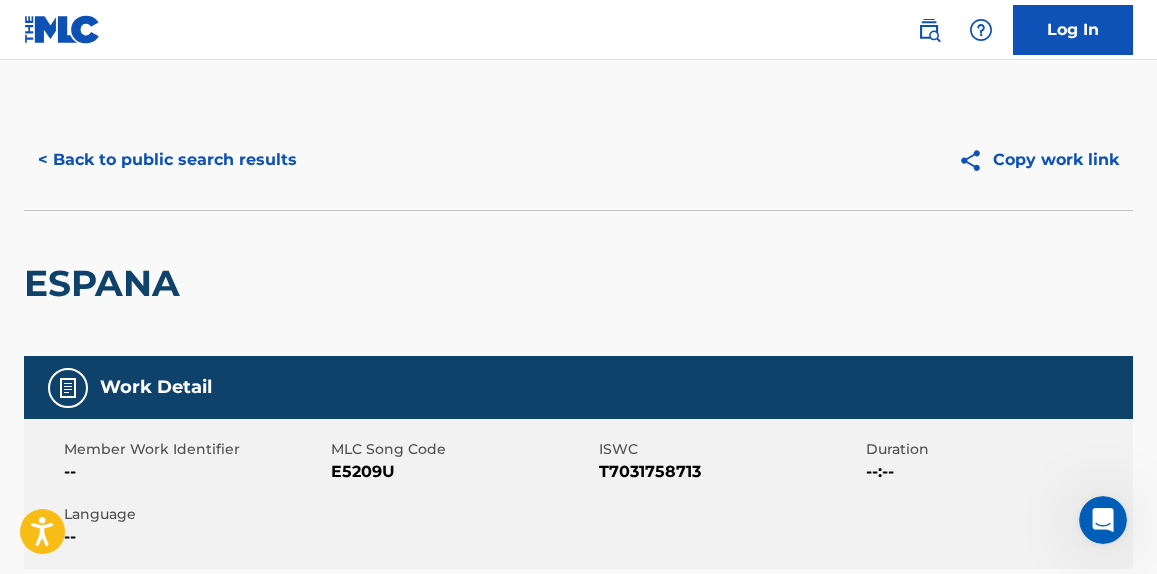 click on "< Back to public search results" at bounding box center [167, 160] 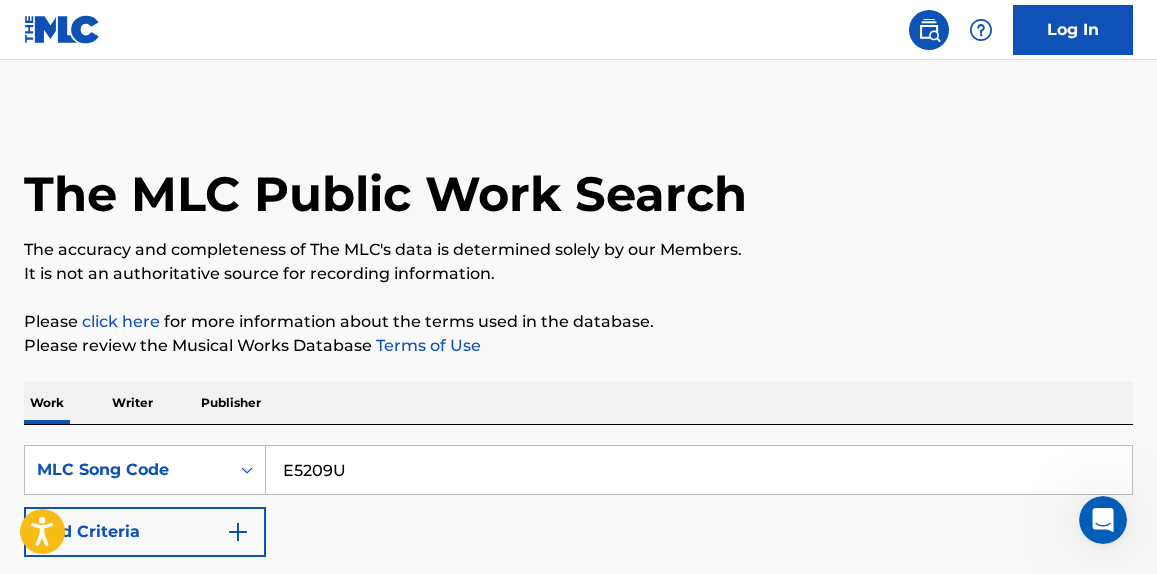 scroll, scrollTop: 375, scrollLeft: 0, axis: vertical 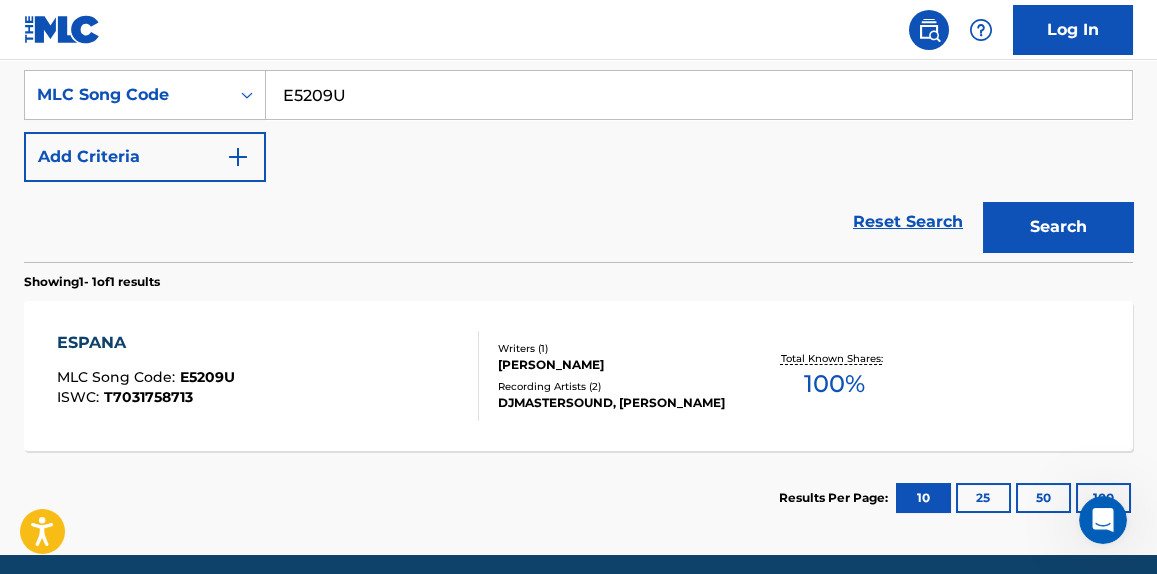 click on "E5209U" at bounding box center [699, 95] 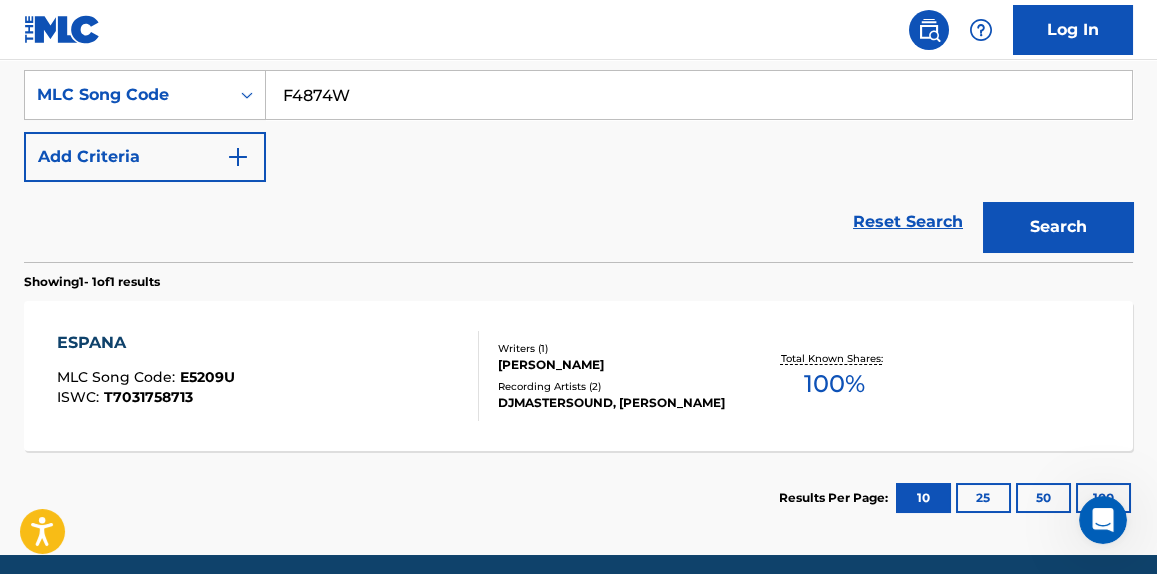 type on "F4874W" 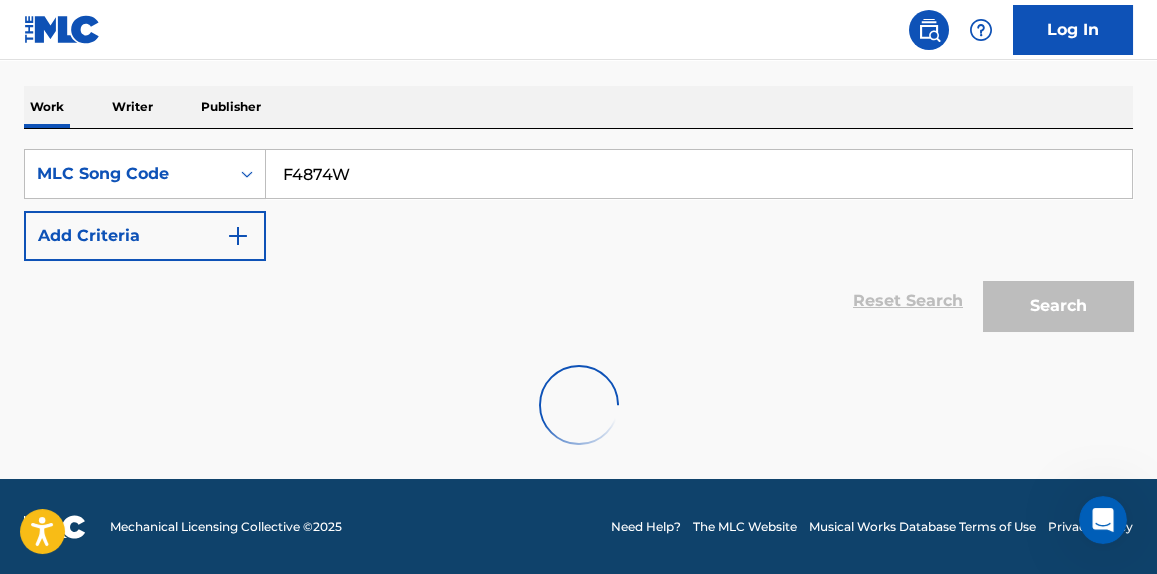 scroll, scrollTop: 375, scrollLeft: 0, axis: vertical 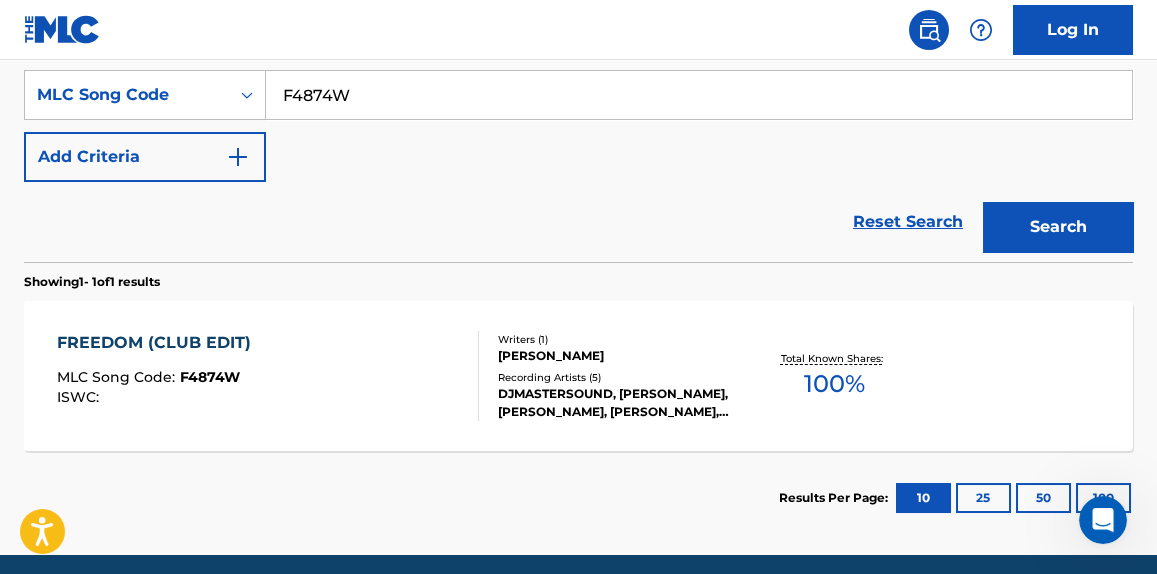 click on "FREEDOM (CLUB EDIT) MLC Song Code : F4874W ISWC :" at bounding box center (267, 376) 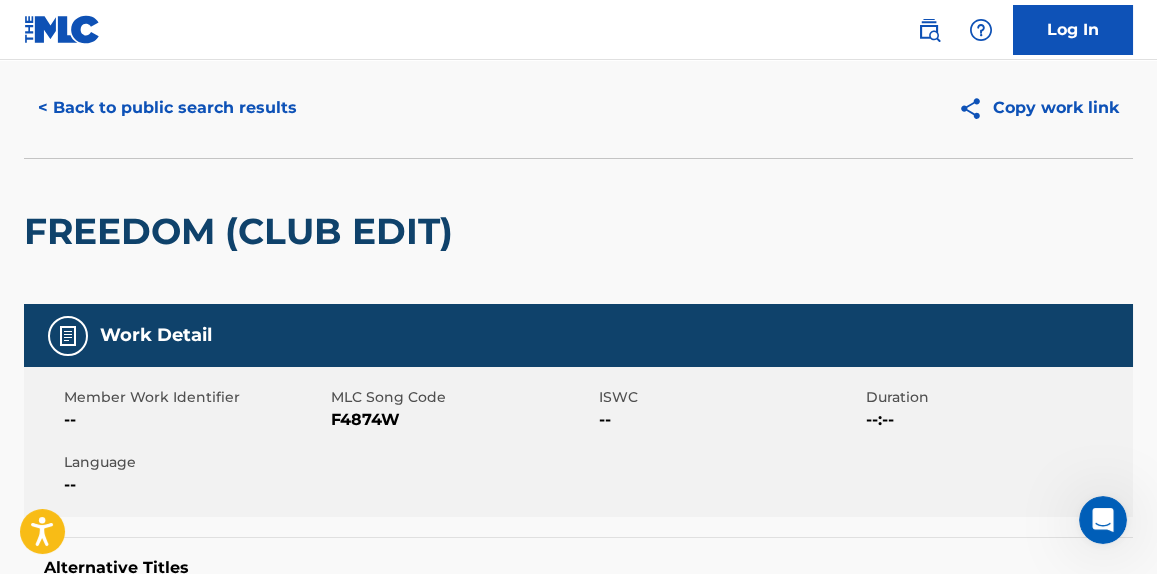 scroll, scrollTop: 0, scrollLeft: 0, axis: both 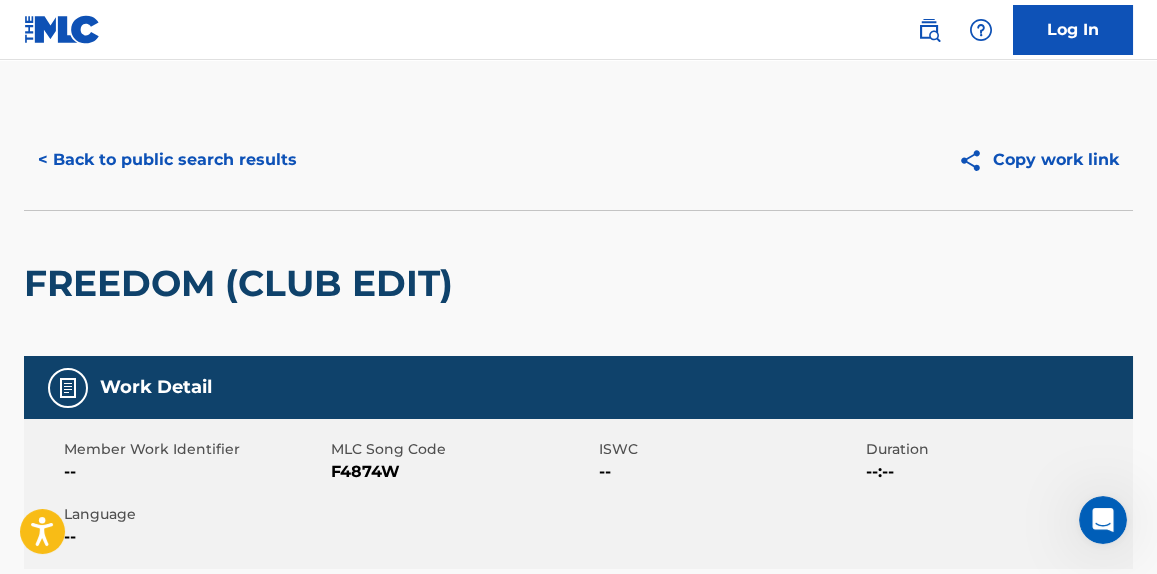 click on "< Back to public search results" at bounding box center (167, 160) 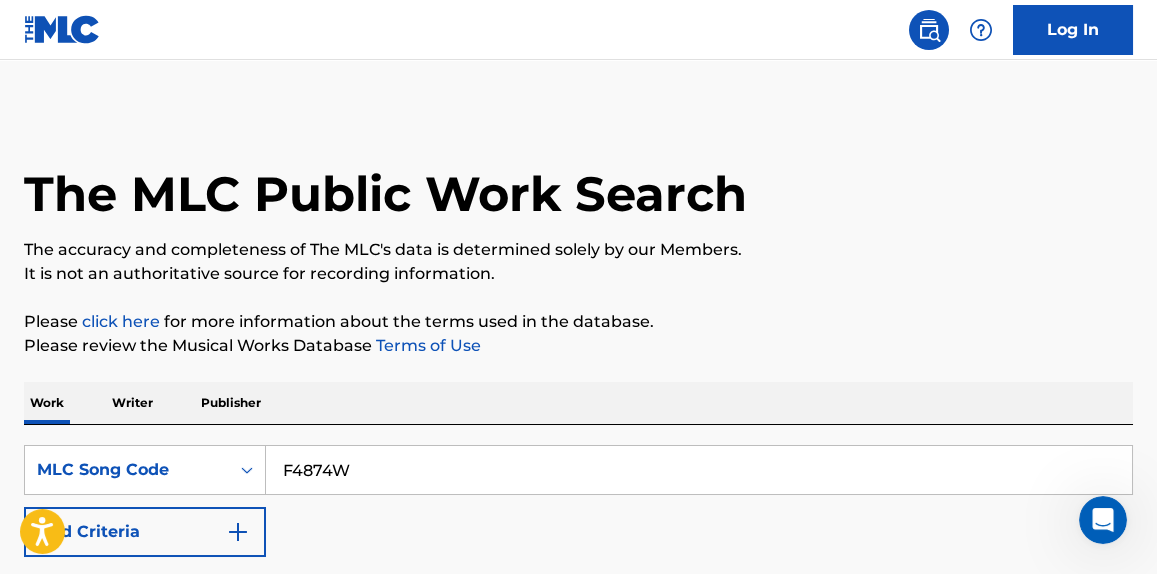 scroll, scrollTop: 375, scrollLeft: 0, axis: vertical 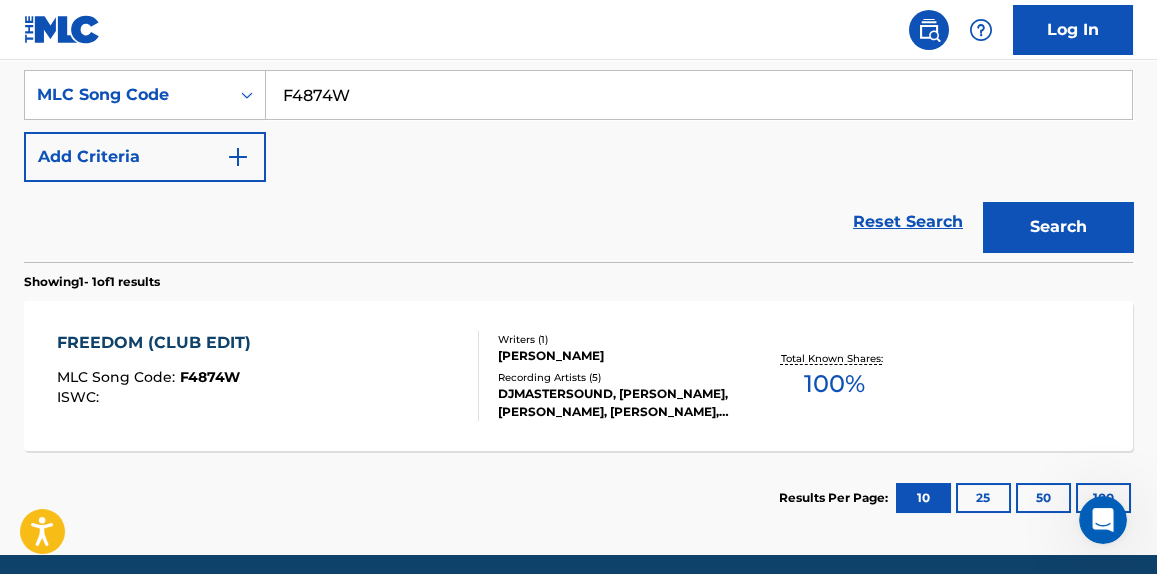 click on "F4874W" at bounding box center [699, 95] 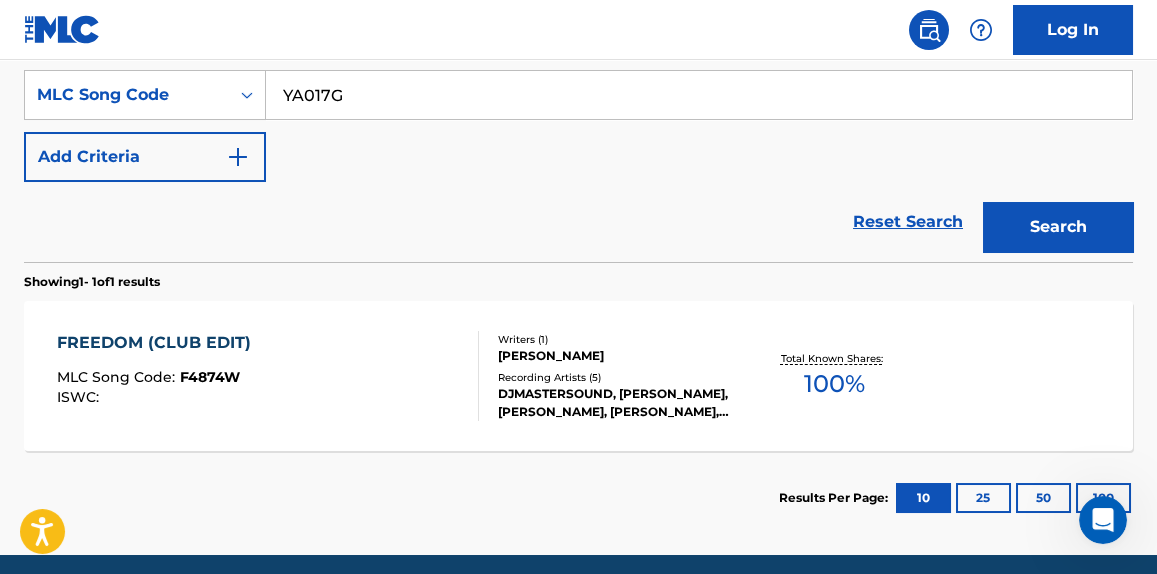 type on "YA017G" 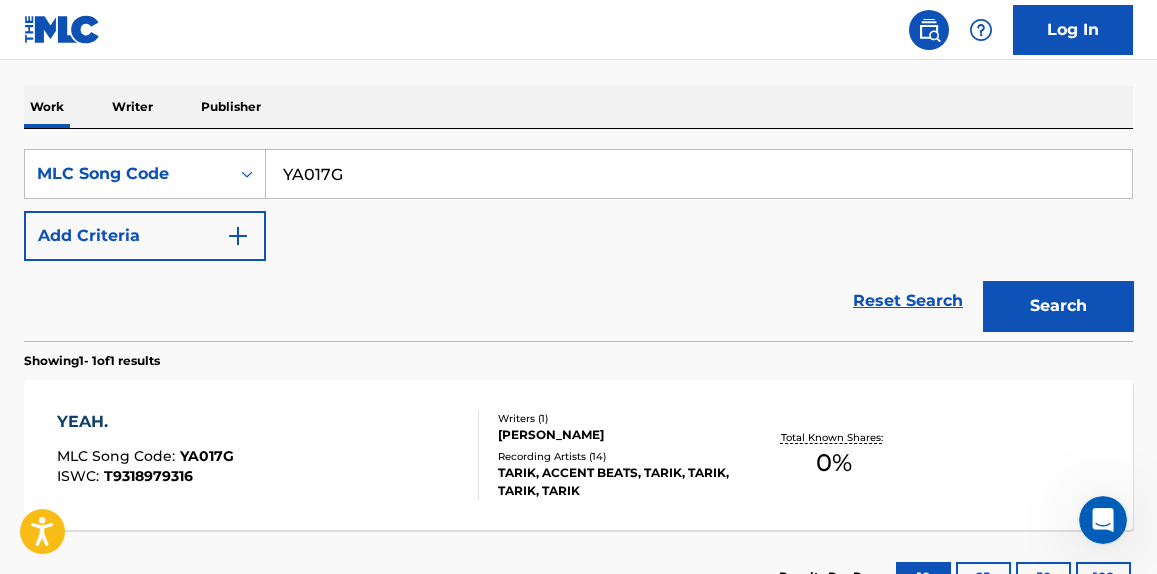 scroll, scrollTop: 375, scrollLeft: 0, axis: vertical 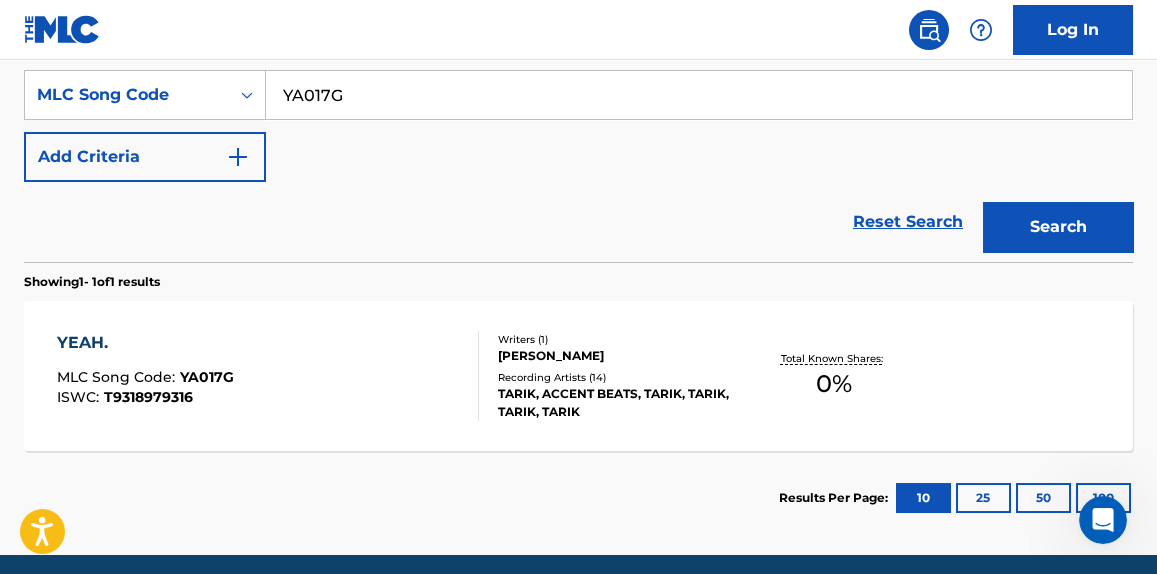 click on "YEAH. MLC Song Code : YA017G ISWC : T9318979316" at bounding box center (267, 376) 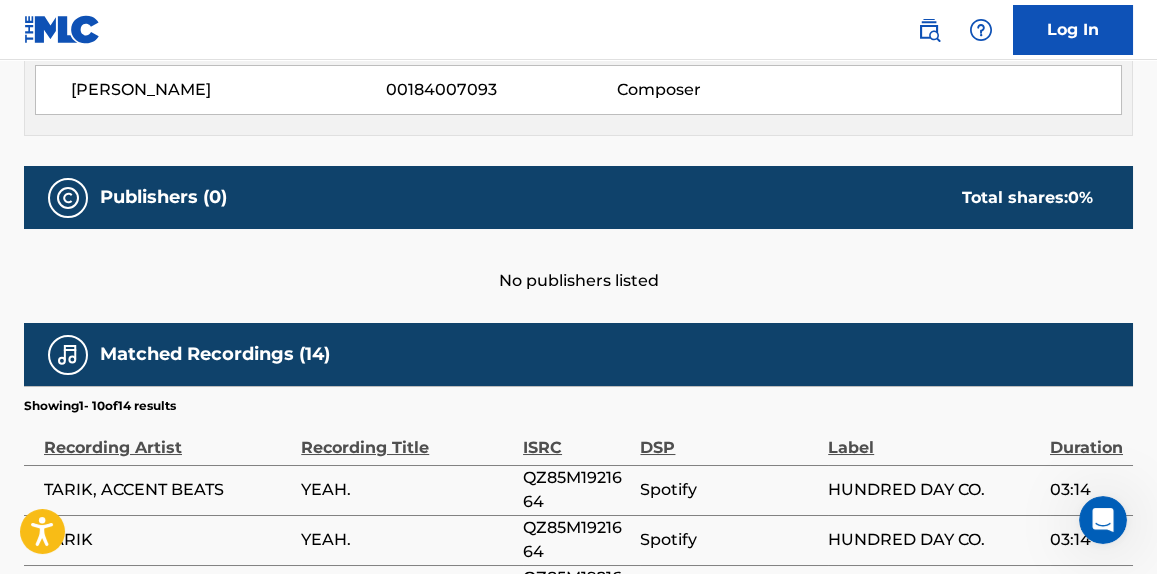 scroll, scrollTop: 0, scrollLeft: 0, axis: both 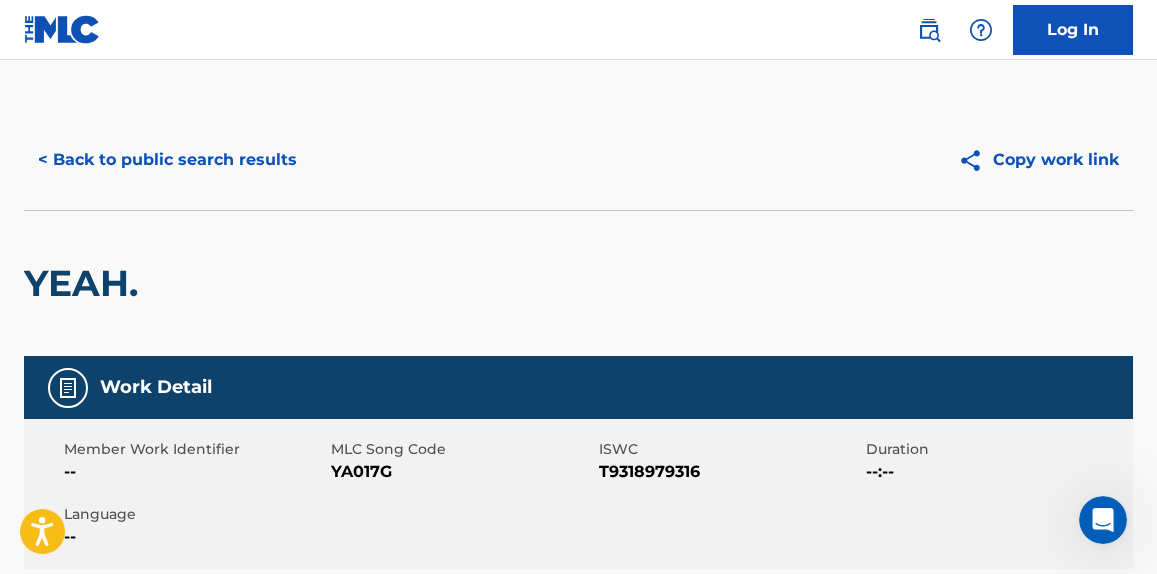 click on "< Back to public search results" at bounding box center (167, 160) 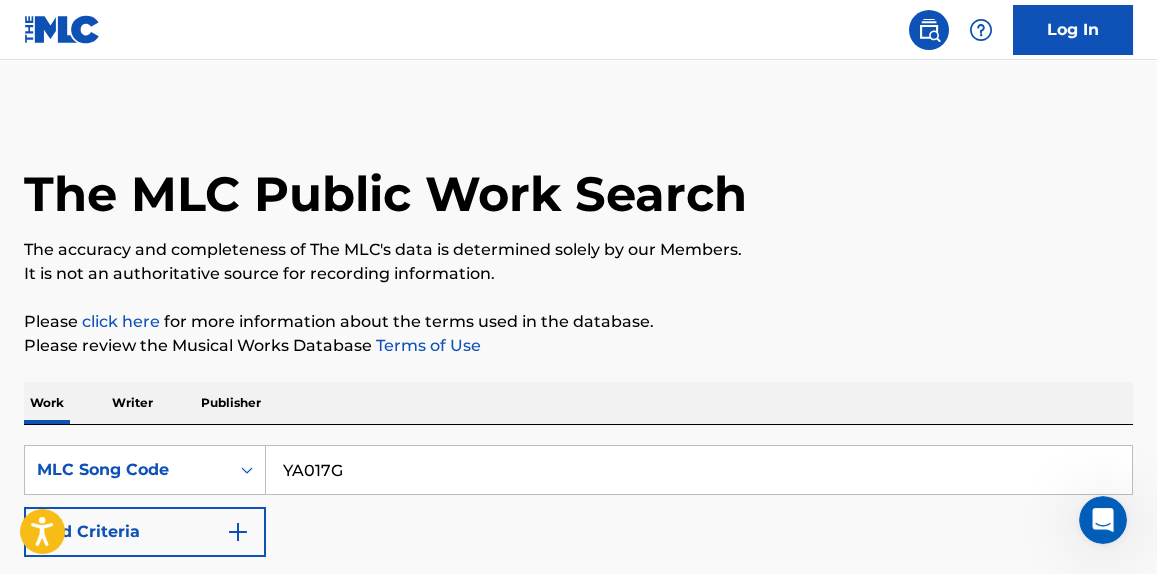 scroll, scrollTop: 375, scrollLeft: 0, axis: vertical 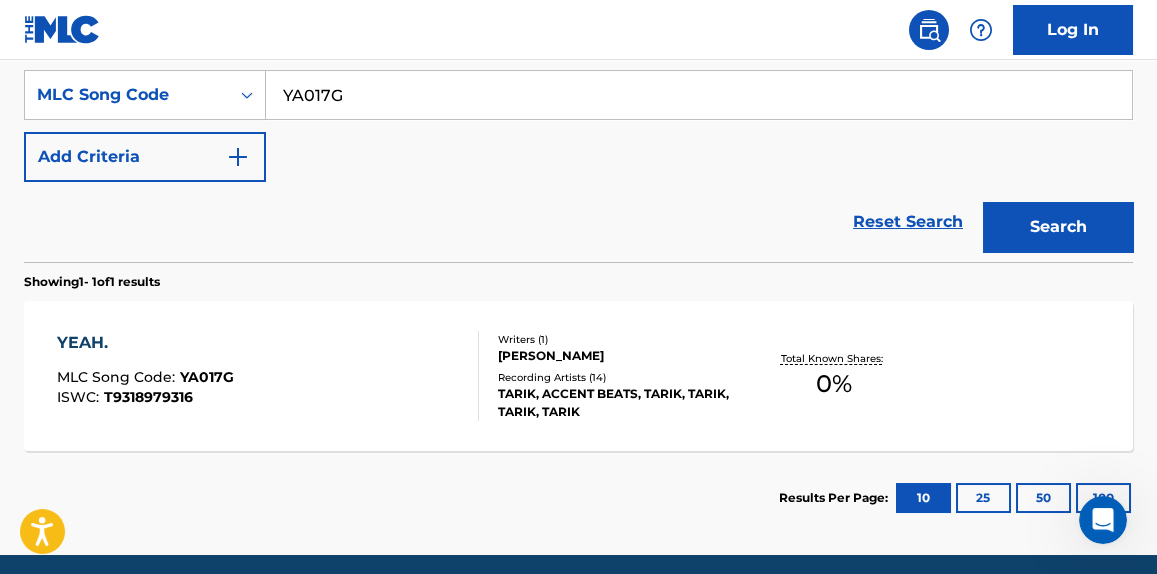click on "YA017G" at bounding box center (699, 95) 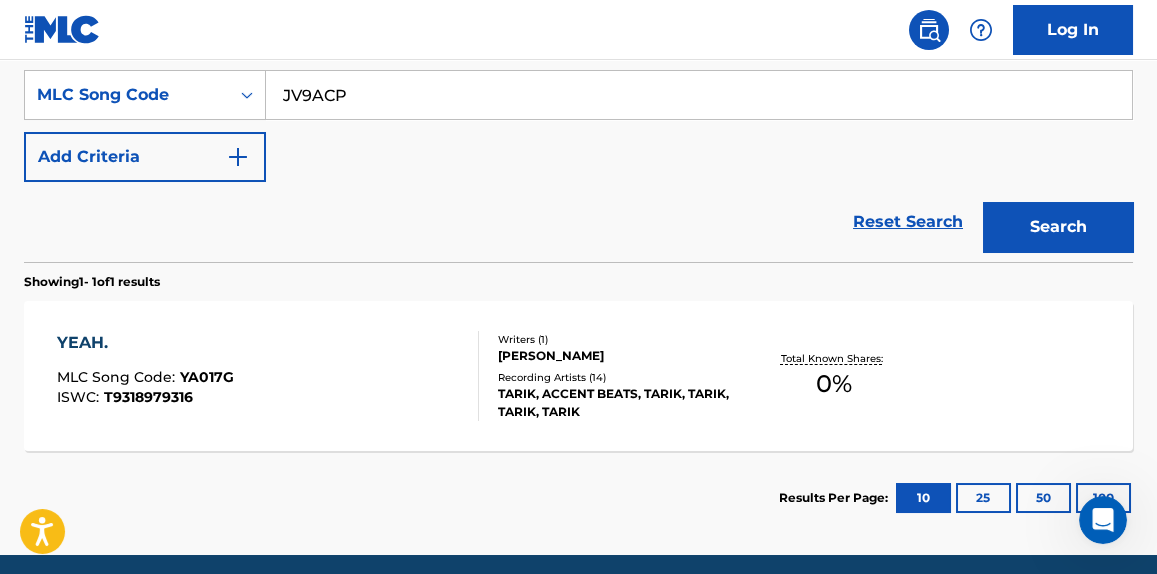 type on "JV9ACP" 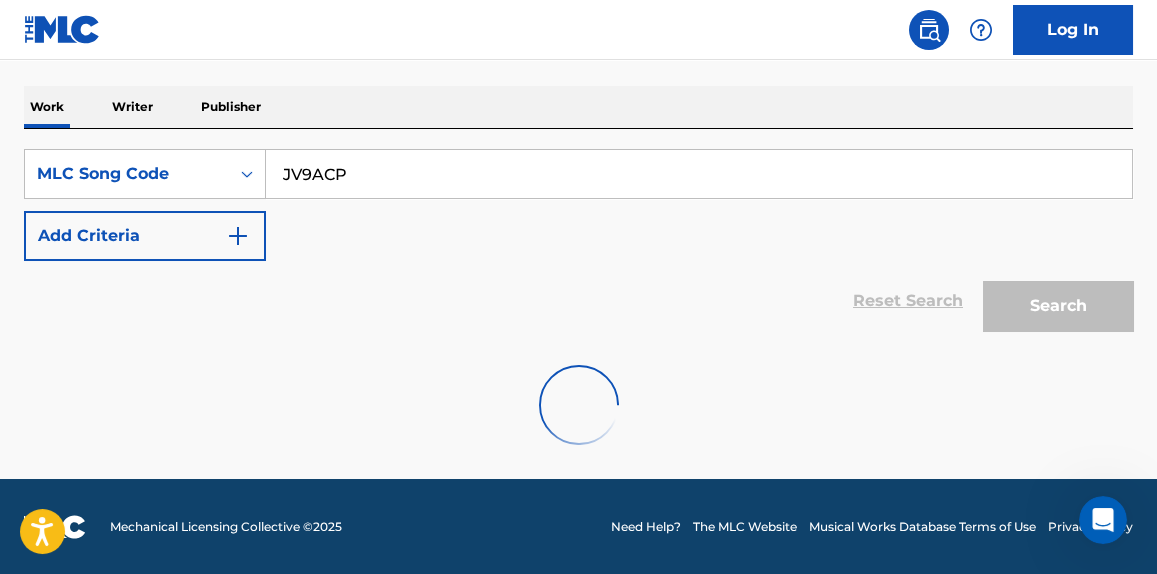 scroll, scrollTop: 375, scrollLeft: 0, axis: vertical 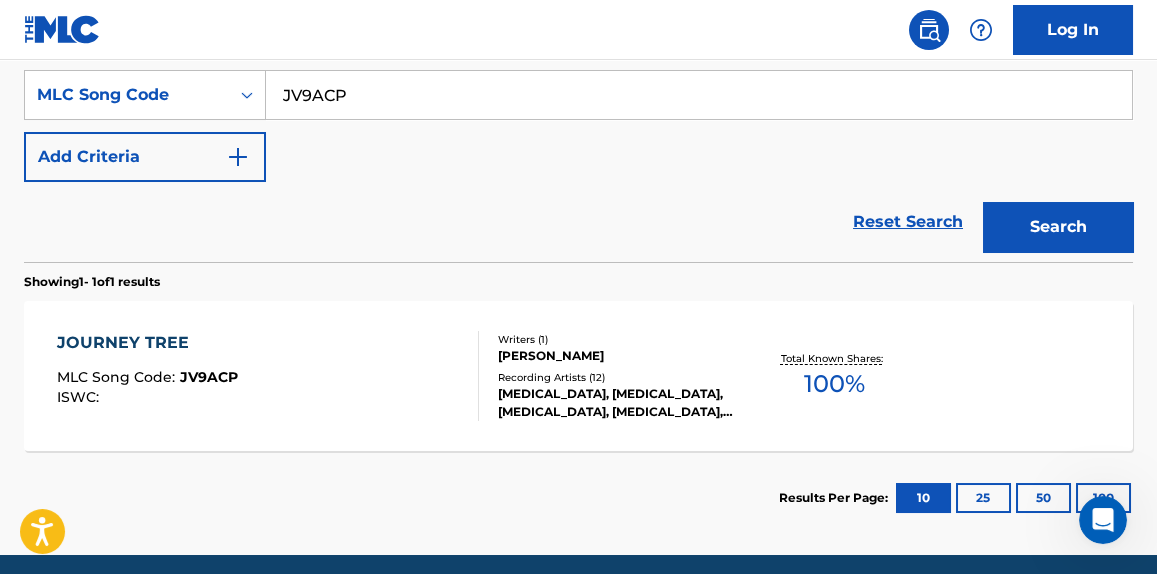 click on "JOURNEY TREE MLC Song Code : JV9ACP ISWC : Writers ( 1 ) JOHN MILLS-COCKELL Recording Artists ( 12 ) SYRINX, SYRINX, SYRINX, SYRINX, SYRINX Total Known Shares: 100 %" at bounding box center (578, 376) 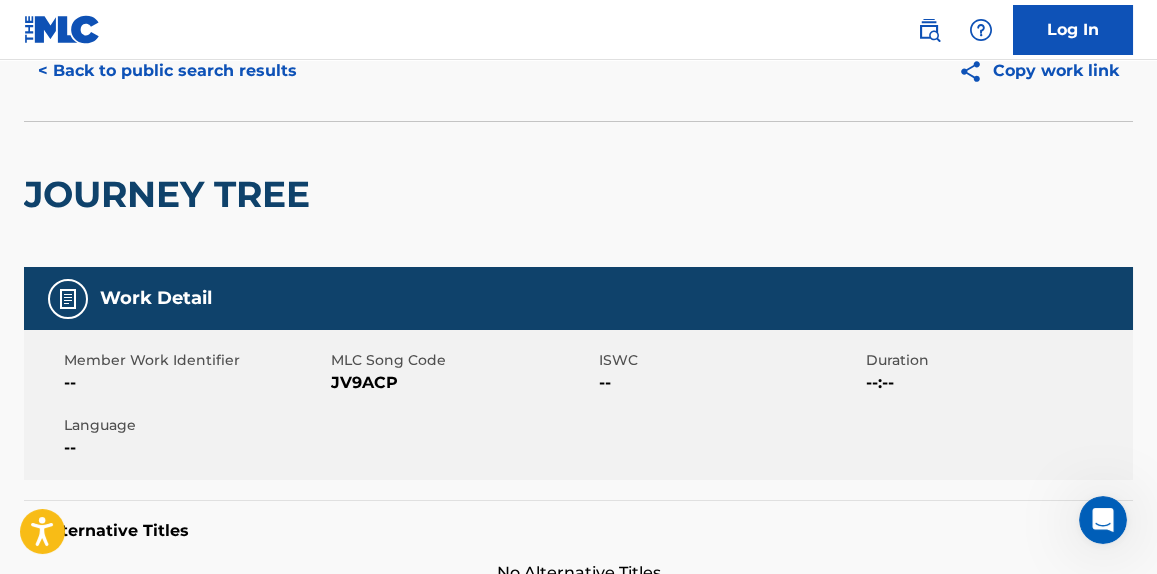 scroll, scrollTop: 0, scrollLeft: 0, axis: both 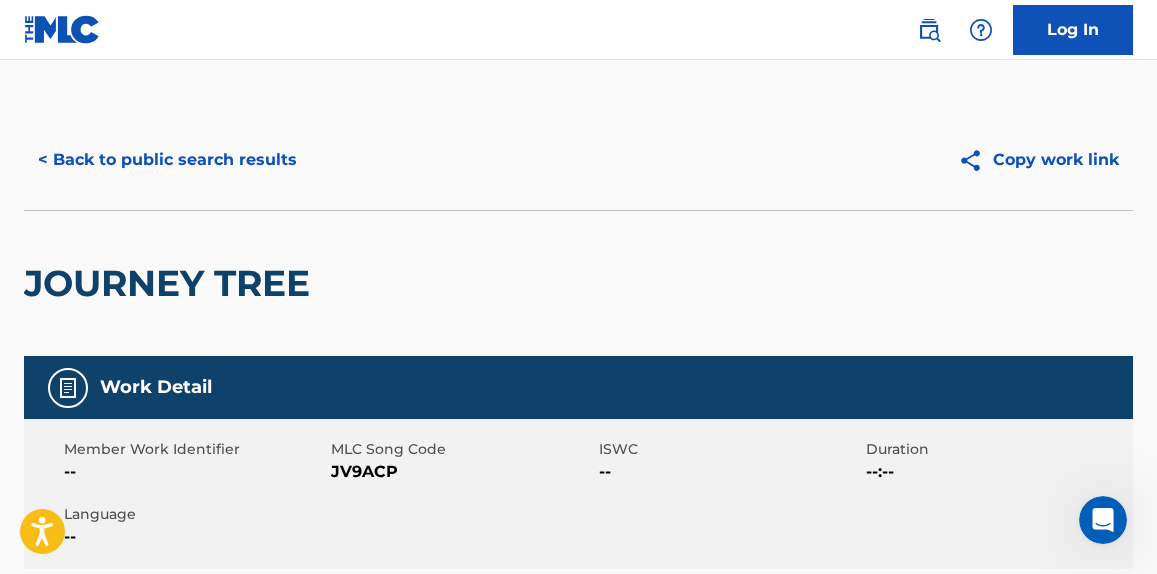 click on "< Back to public search results" at bounding box center [167, 160] 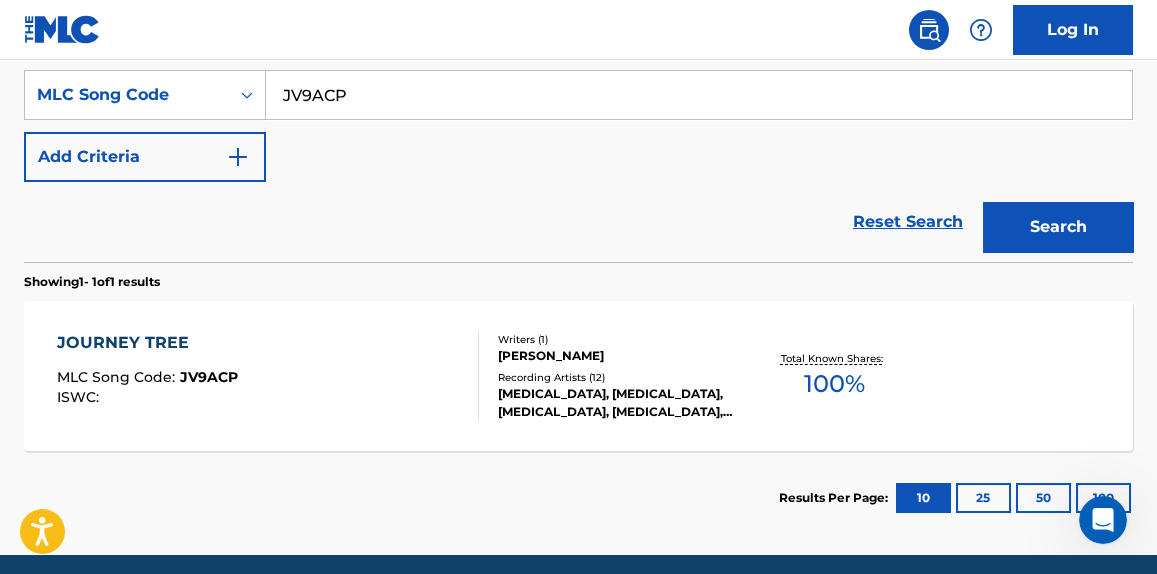 click on "JV9ACP" at bounding box center (699, 95) 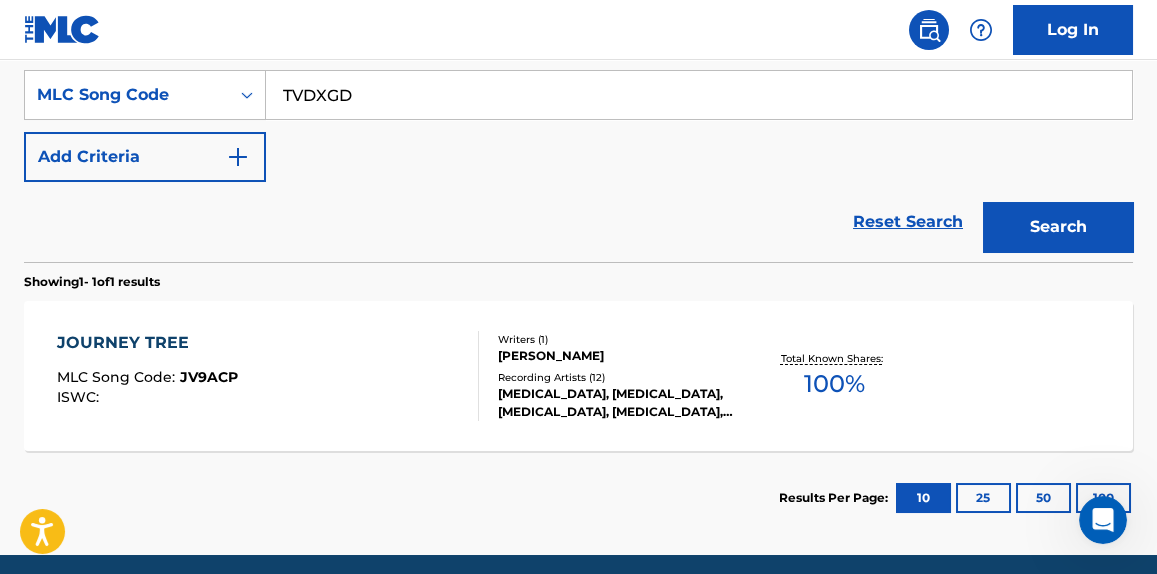 click on "Search" at bounding box center (1058, 227) 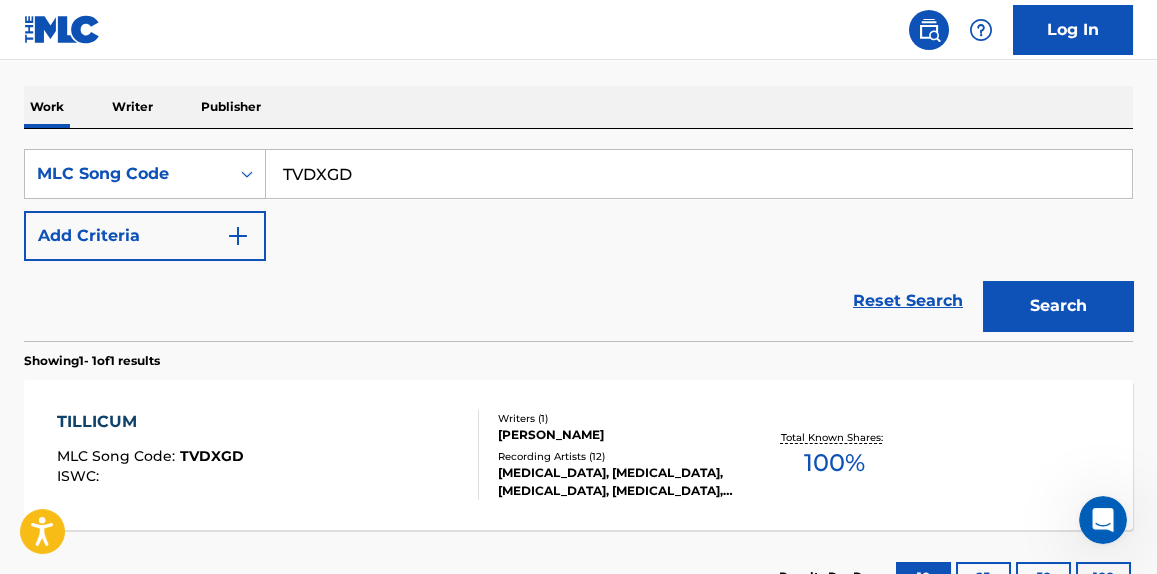 scroll, scrollTop: 375, scrollLeft: 0, axis: vertical 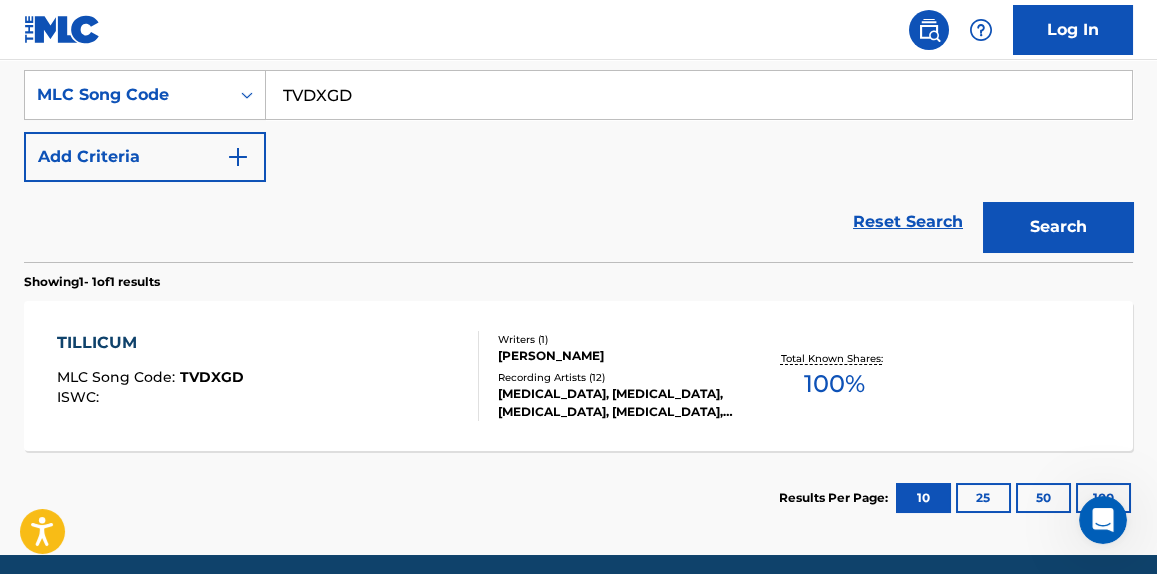 click on "TILLICUM MLC Song Code : TVDXGD ISWC : Writers ( 1 ) JOHN MILLS-COCKELL Recording Artists ( 12 ) SYRINX, SYRINX, SYRINX, SYRINX, SYRINX Total Known Shares: 100 %" at bounding box center (578, 376) 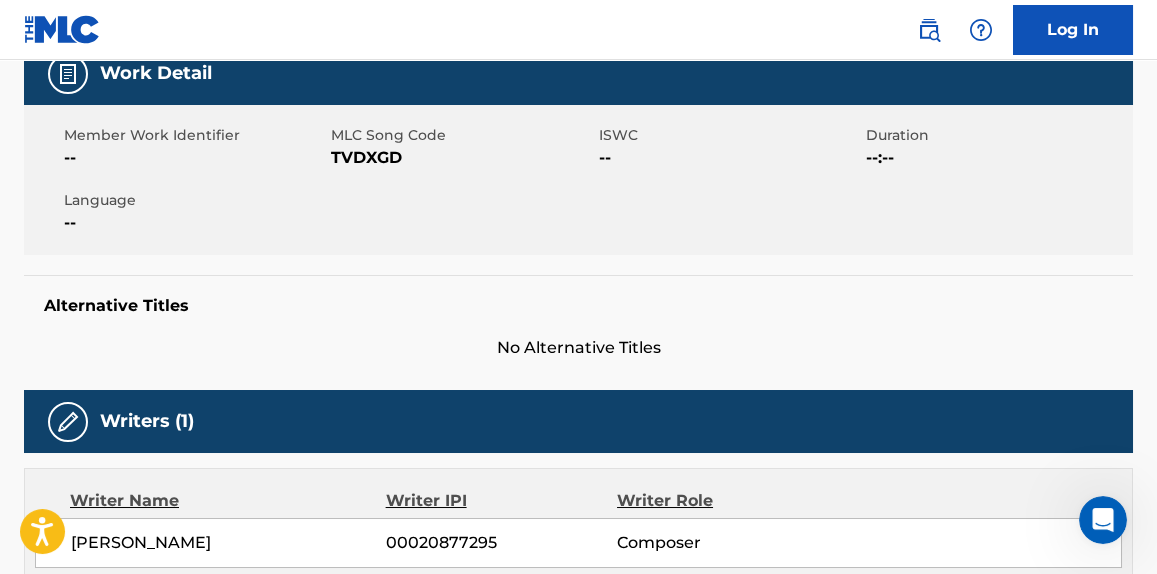 scroll, scrollTop: 88, scrollLeft: 0, axis: vertical 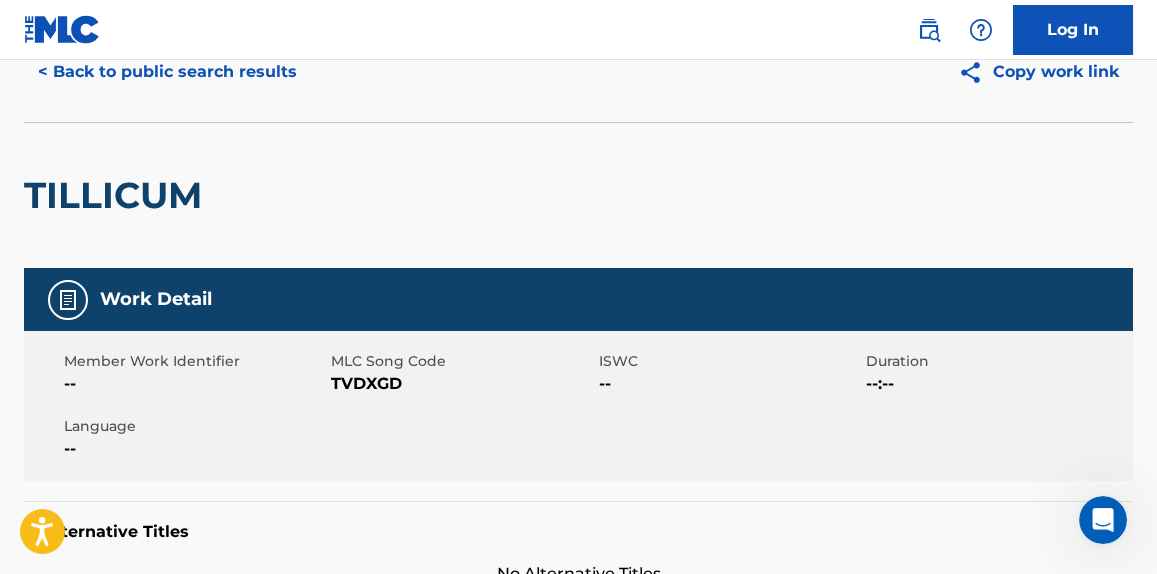 click on "< Back to public search results" at bounding box center [167, 72] 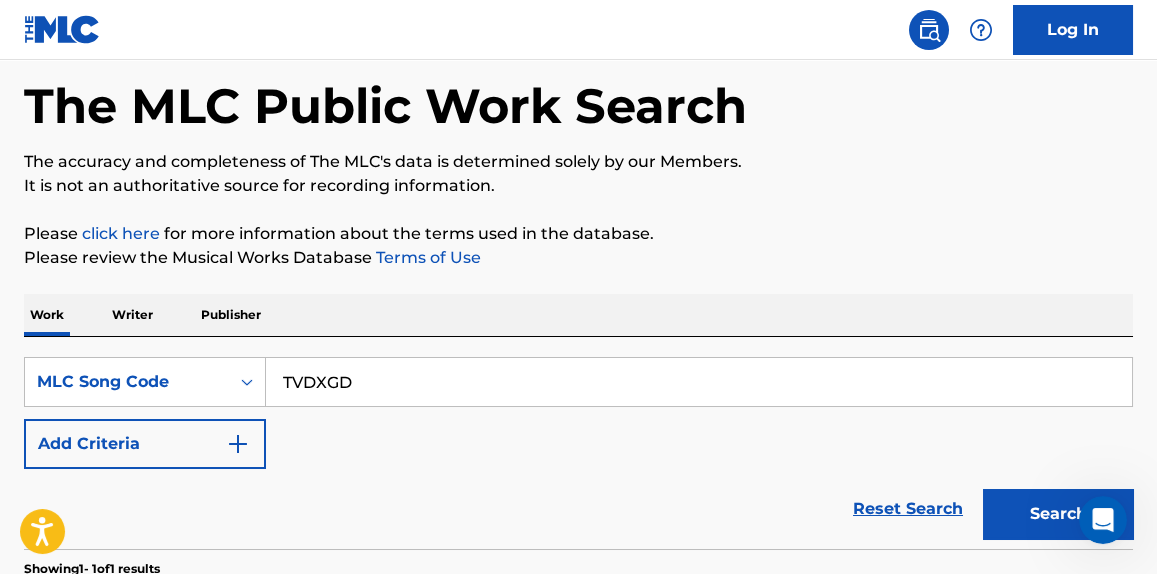 scroll, scrollTop: 375, scrollLeft: 0, axis: vertical 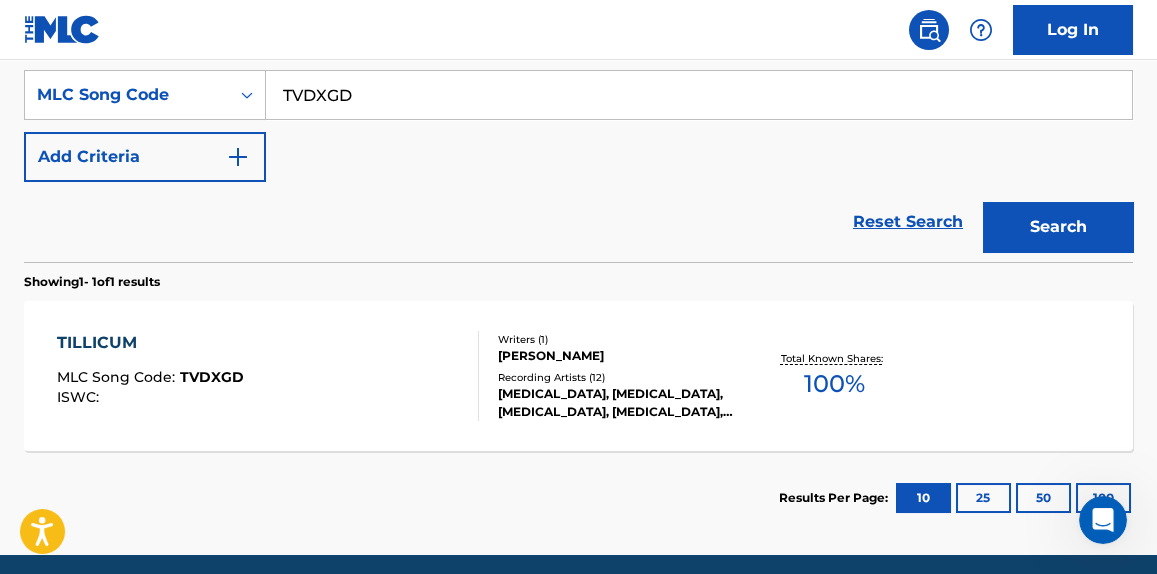 click on "TVDXGD" at bounding box center (699, 95) 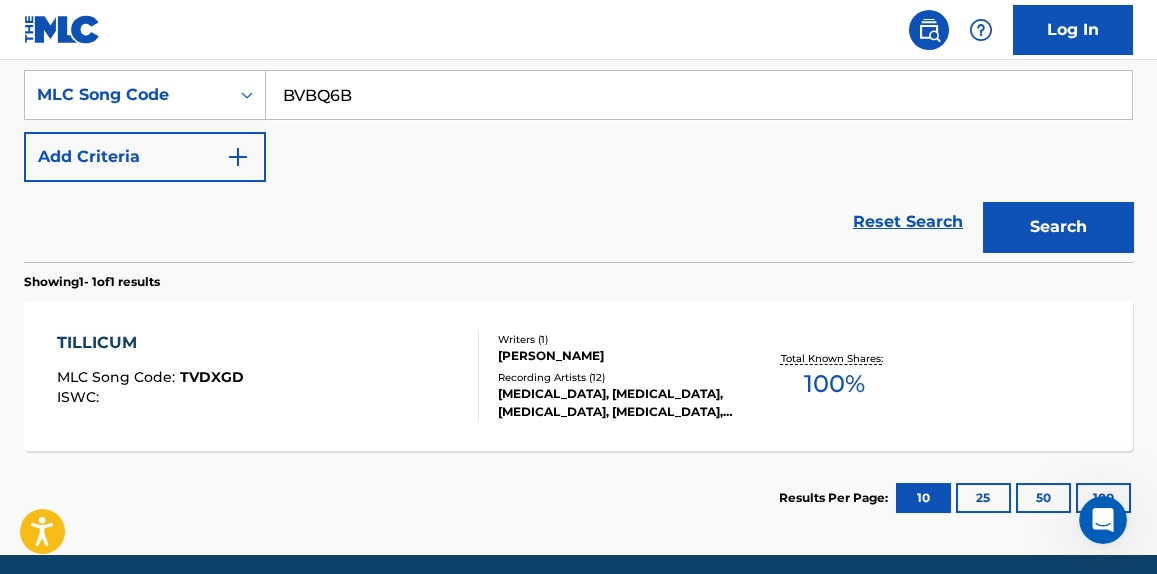 type on "BVBQ6B" 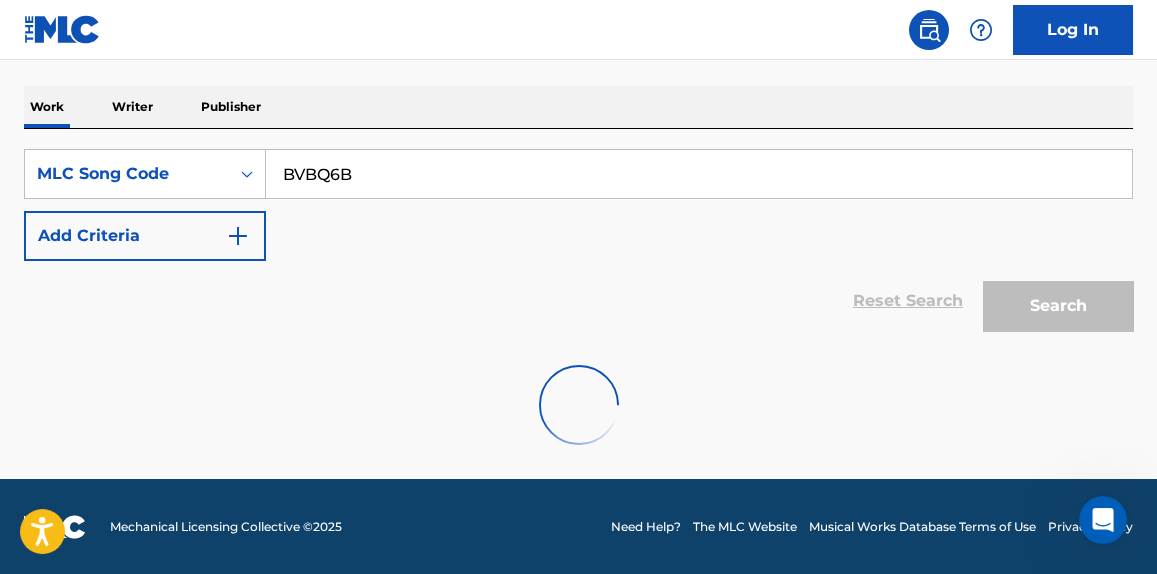 scroll, scrollTop: 375, scrollLeft: 0, axis: vertical 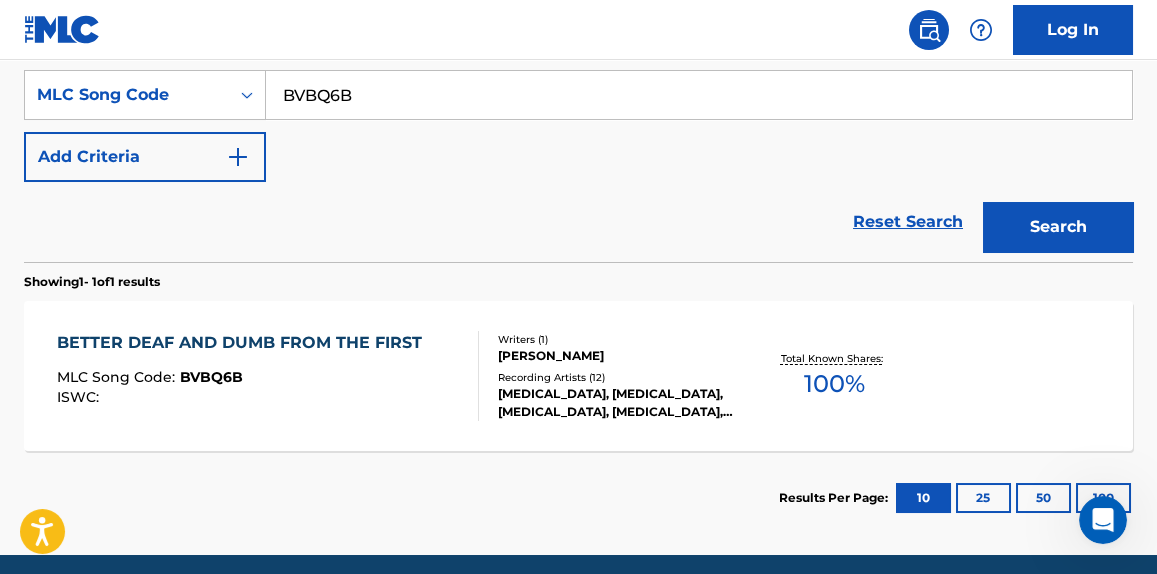 click on "BETTER DEAF AND DUMB FROM THE FIRST" at bounding box center [244, 343] 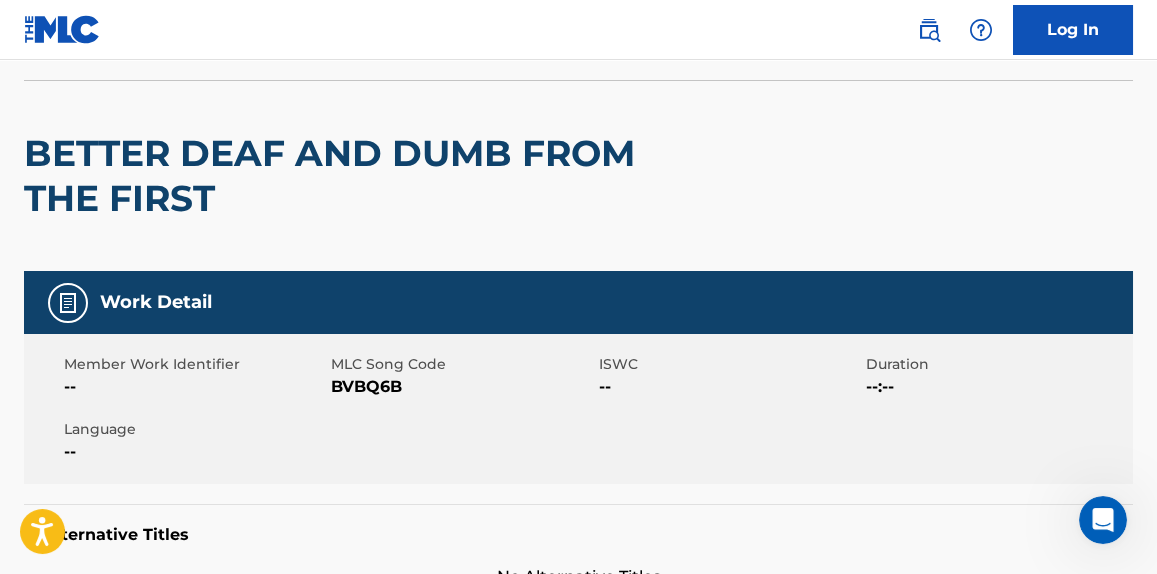 scroll, scrollTop: 0, scrollLeft: 0, axis: both 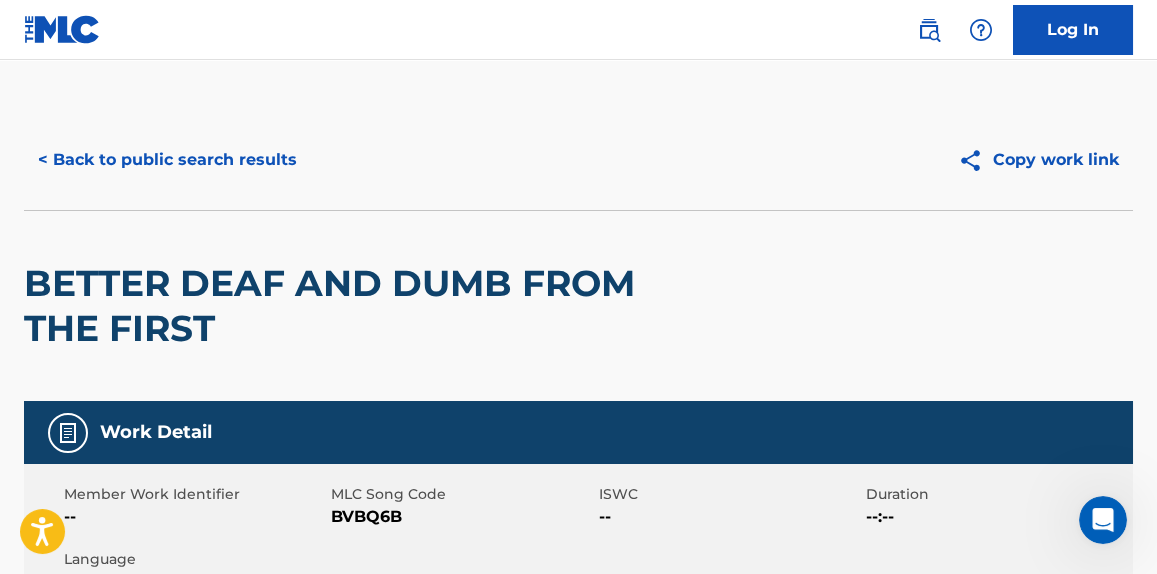 click on "< Back to public search results" at bounding box center (167, 160) 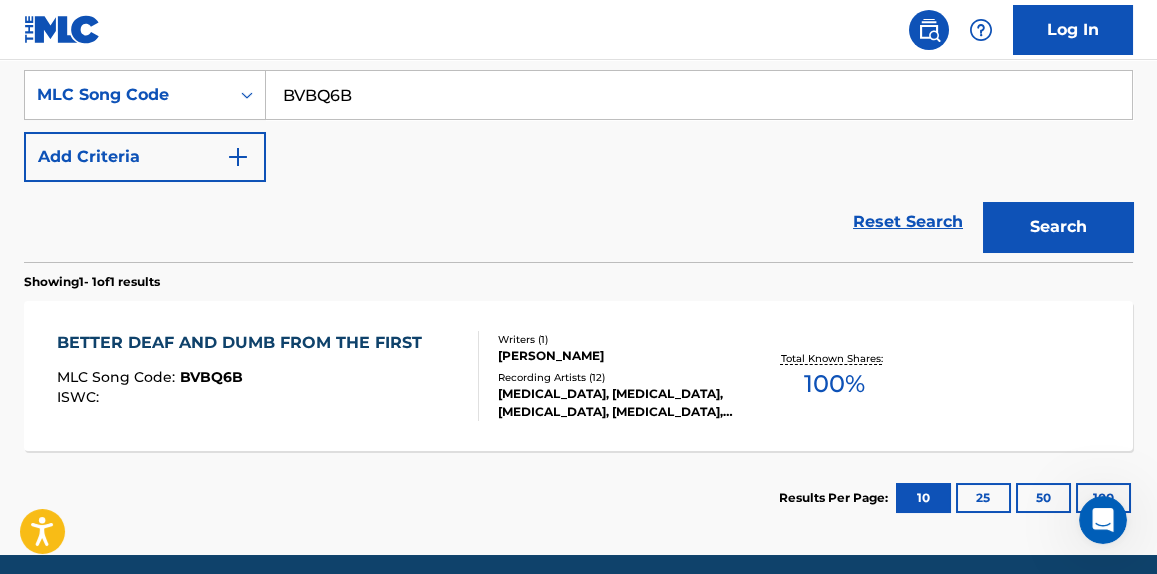 click on "BVBQ6B" at bounding box center (699, 95) 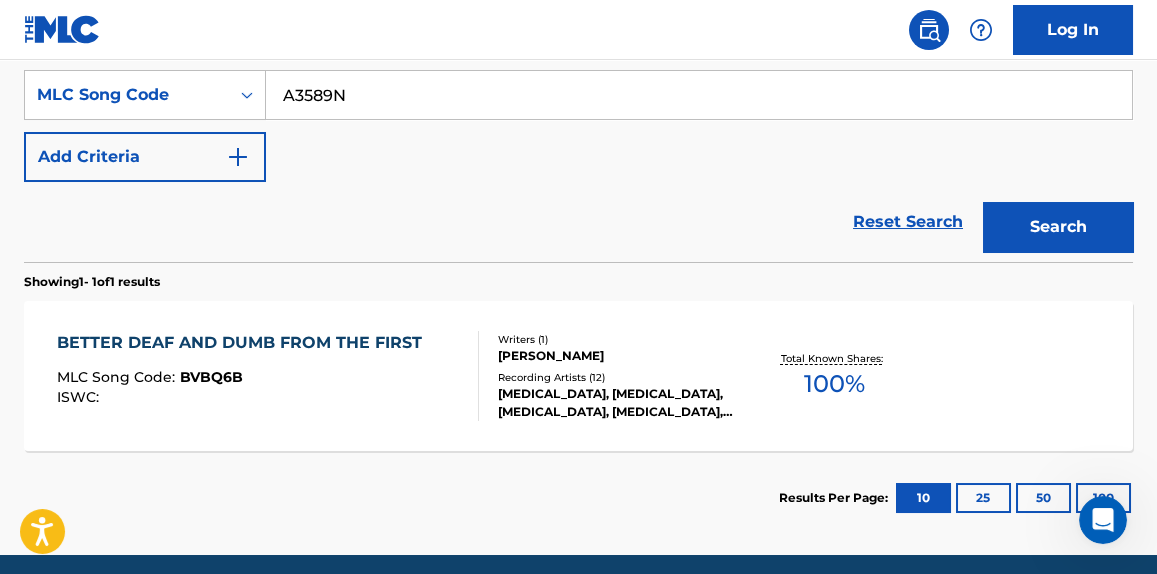 type on "A3589N" 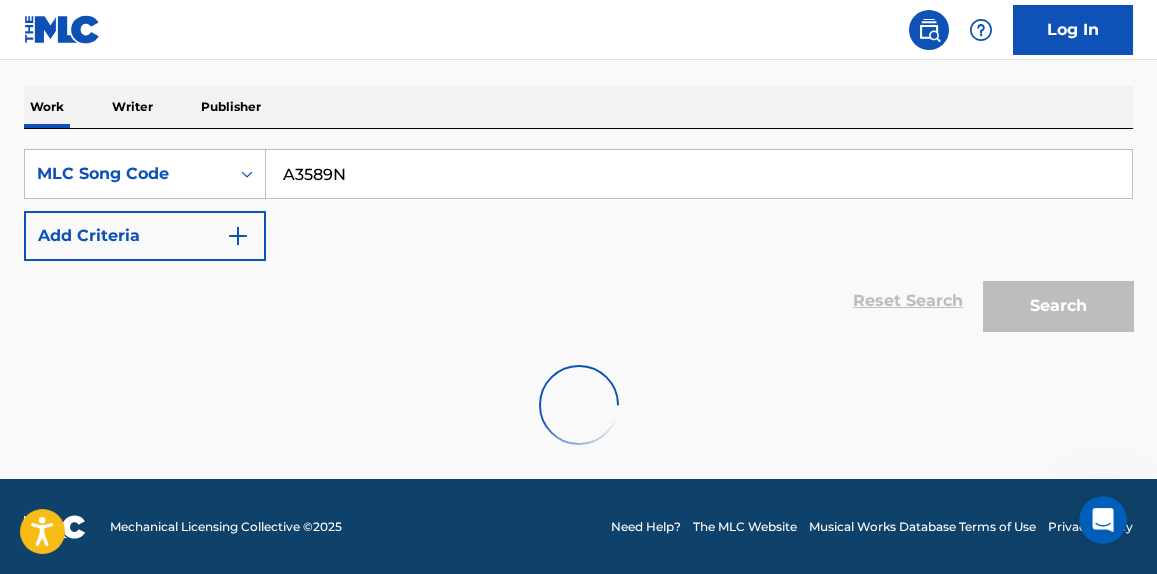 scroll, scrollTop: 375, scrollLeft: 0, axis: vertical 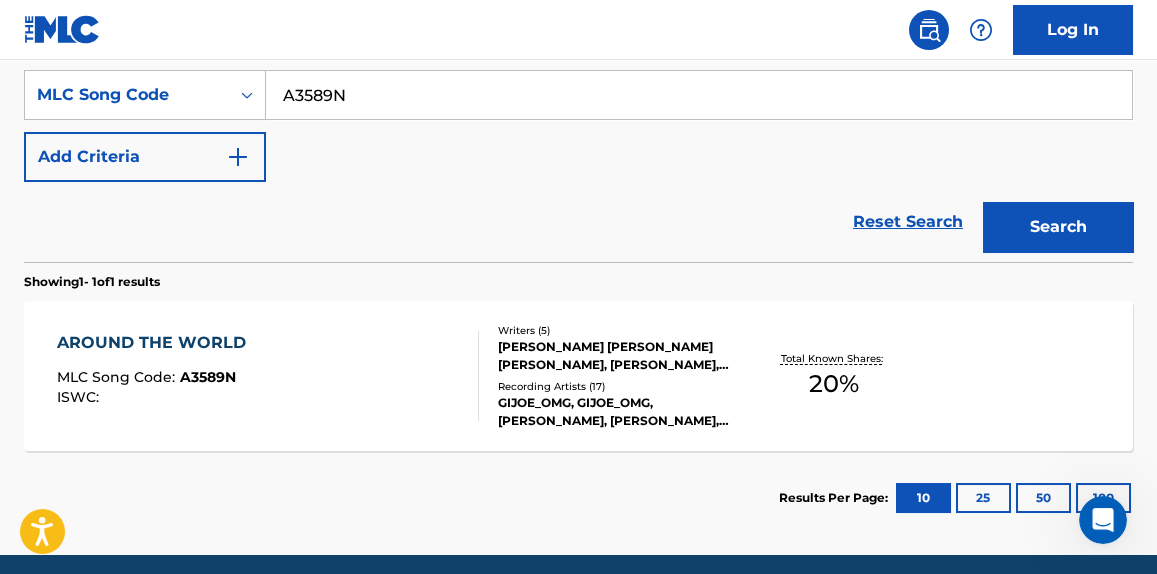 click on "AROUND THE WORLD MLC Song Code : A3589N ISWC :" at bounding box center (267, 376) 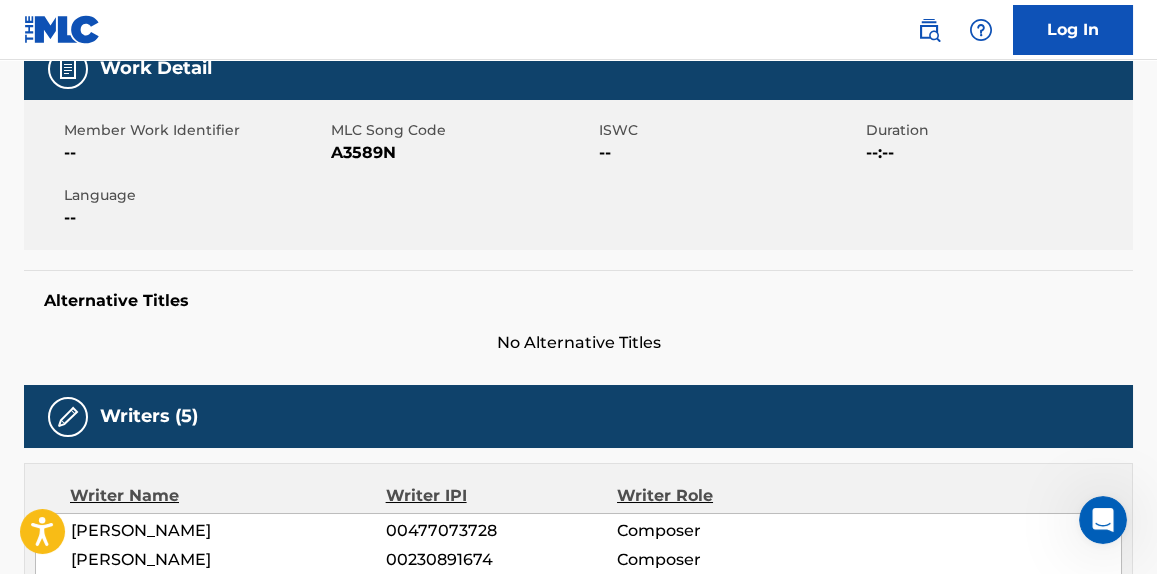 scroll, scrollTop: 0, scrollLeft: 0, axis: both 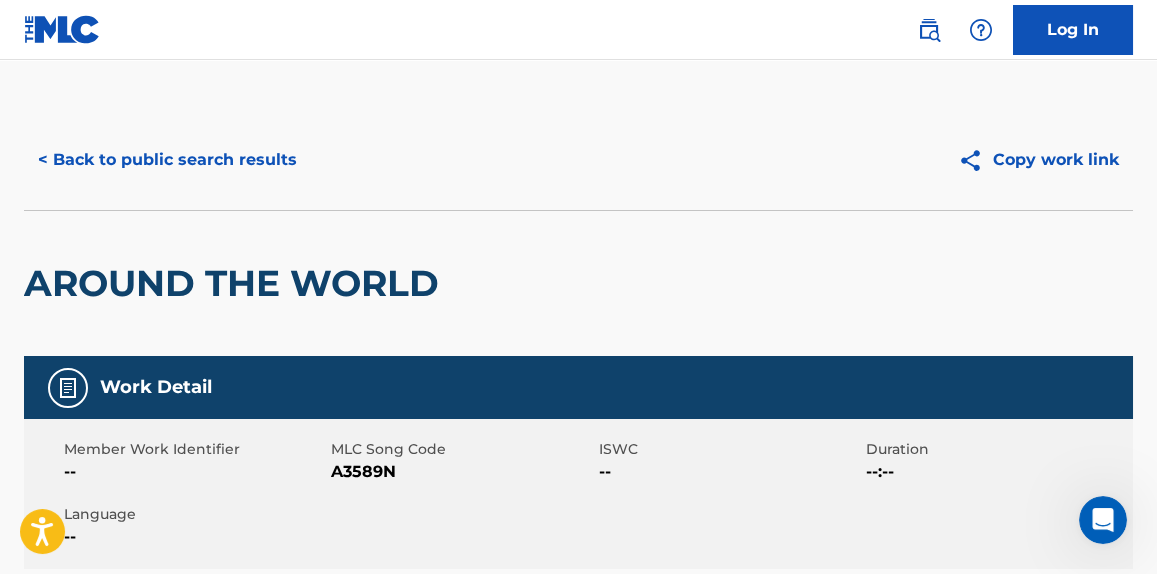 click on "< Back to public search results" at bounding box center [167, 160] 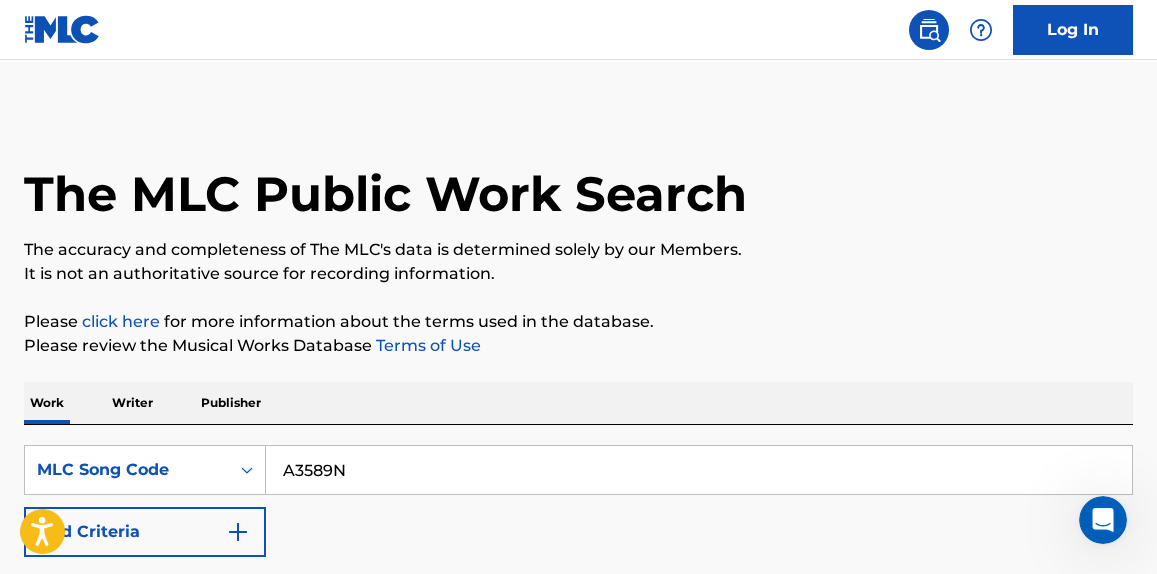 scroll, scrollTop: 375, scrollLeft: 0, axis: vertical 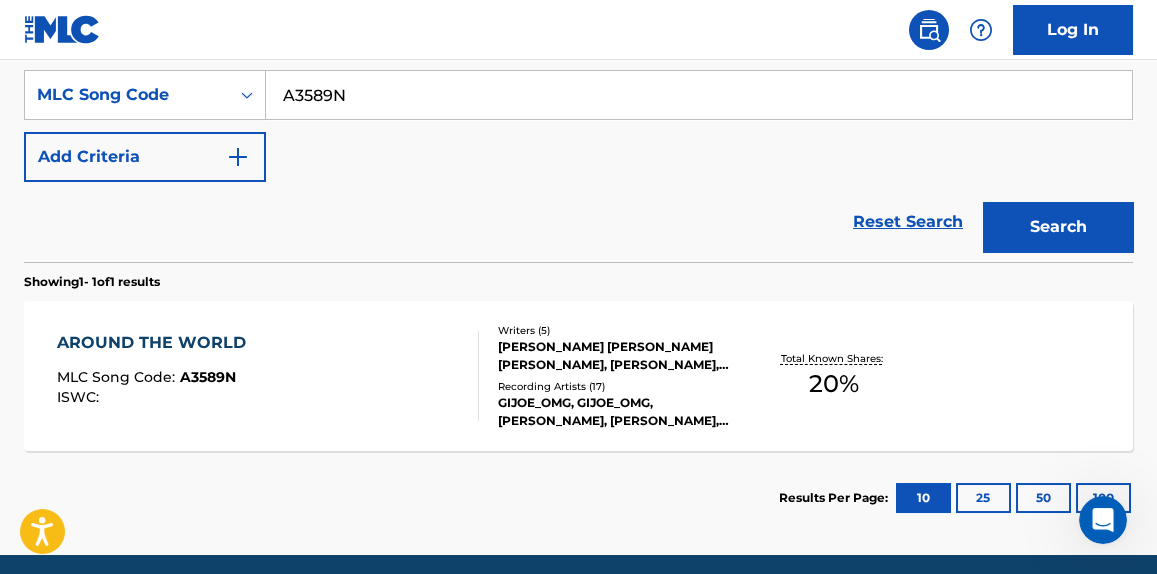 click on "A3589N" at bounding box center (699, 95) 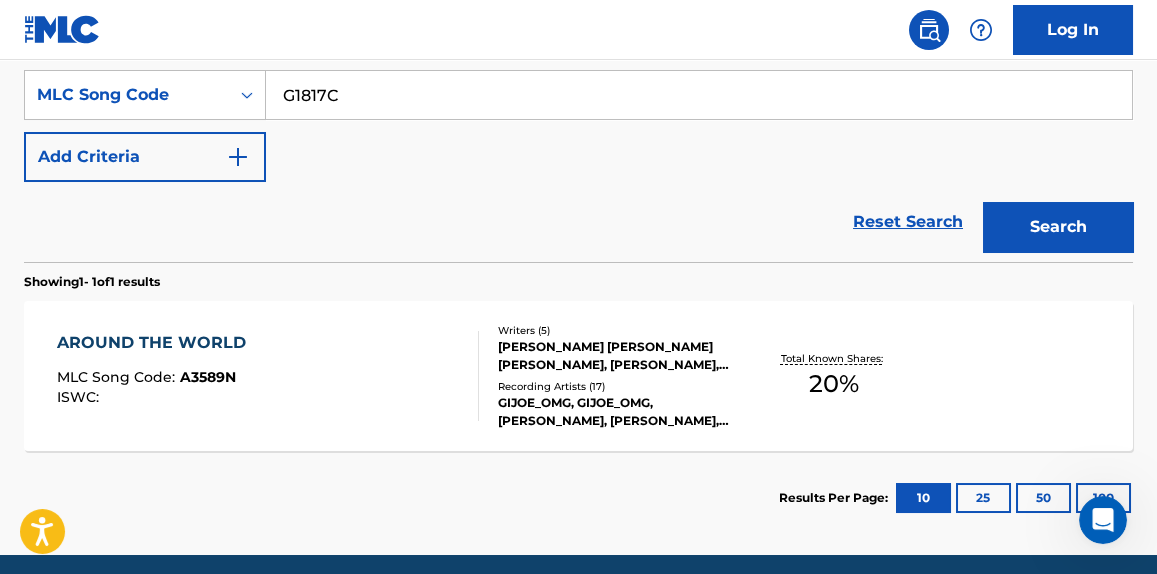 type on "G1817C" 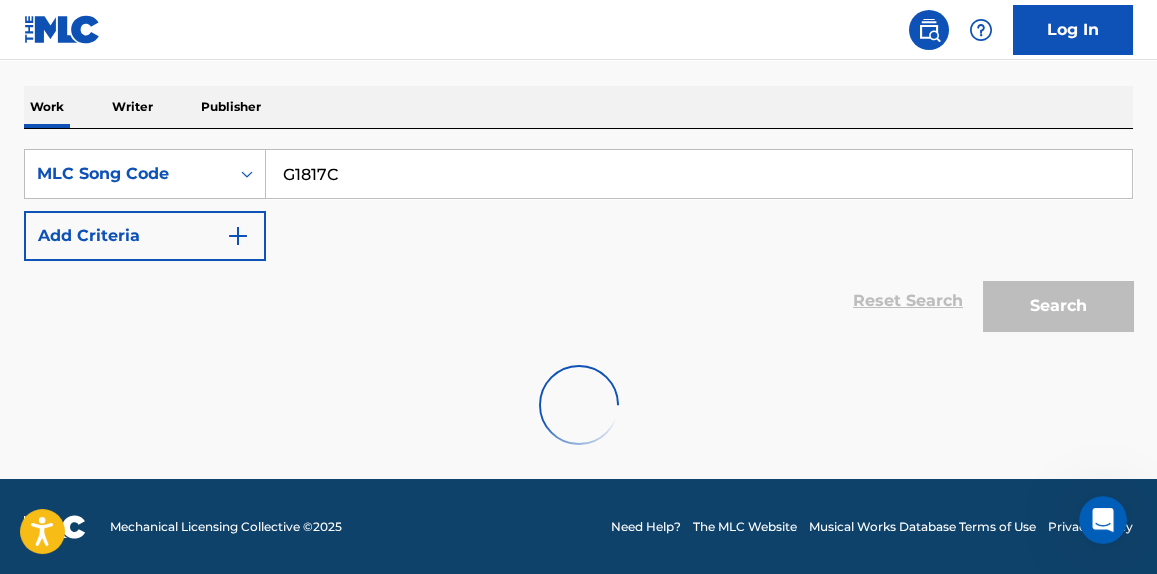 scroll, scrollTop: 375, scrollLeft: 0, axis: vertical 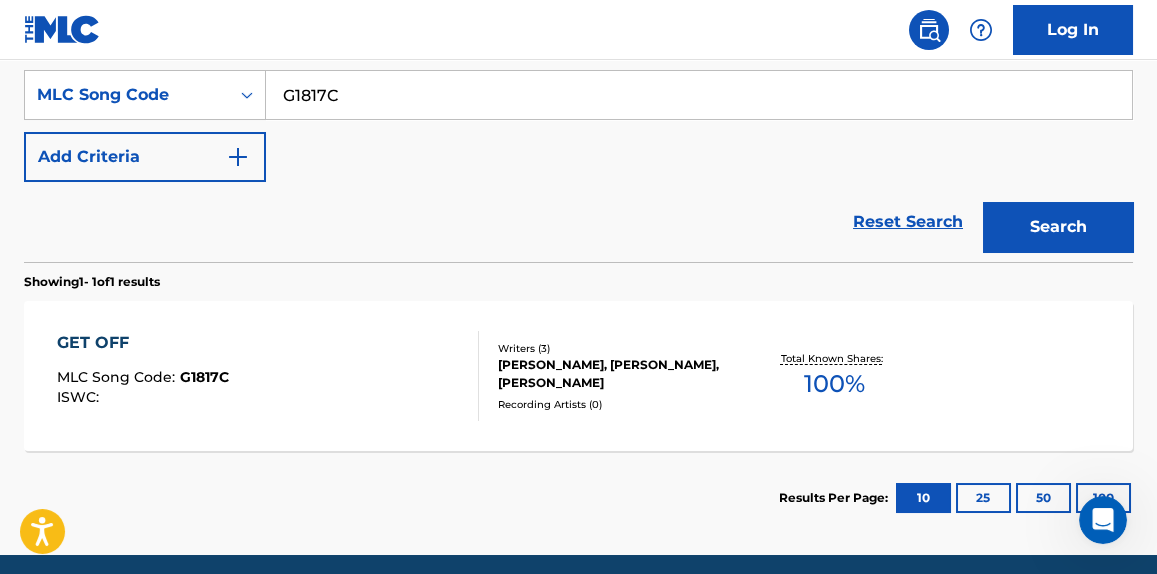 click on "GET OFF MLC Song Code : G1817C ISWC :" at bounding box center (267, 376) 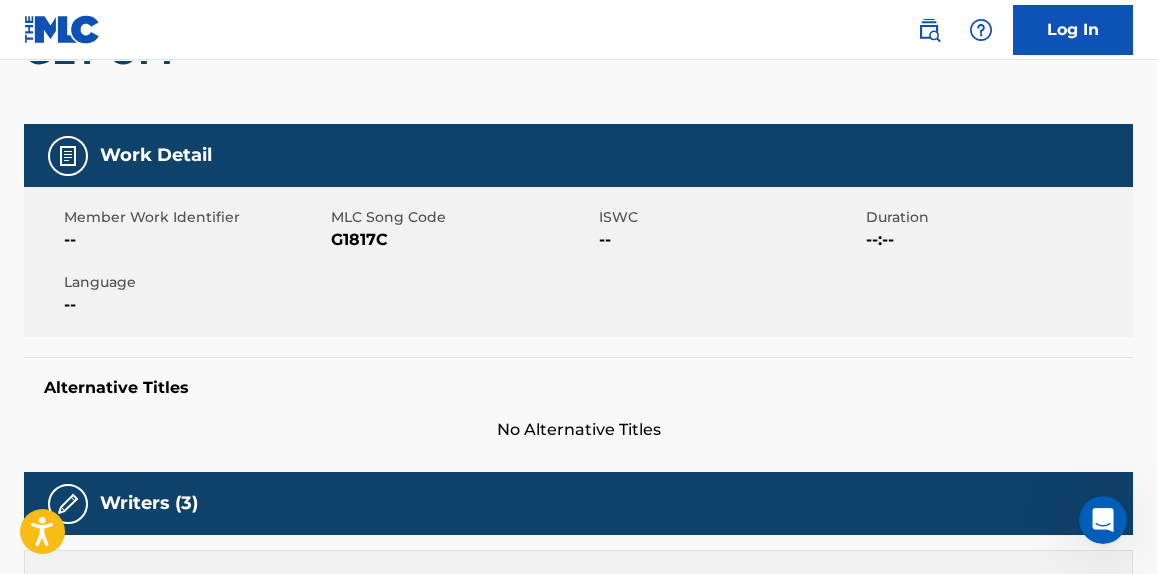scroll, scrollTop: 0, scrollLeft: 0, axis: both 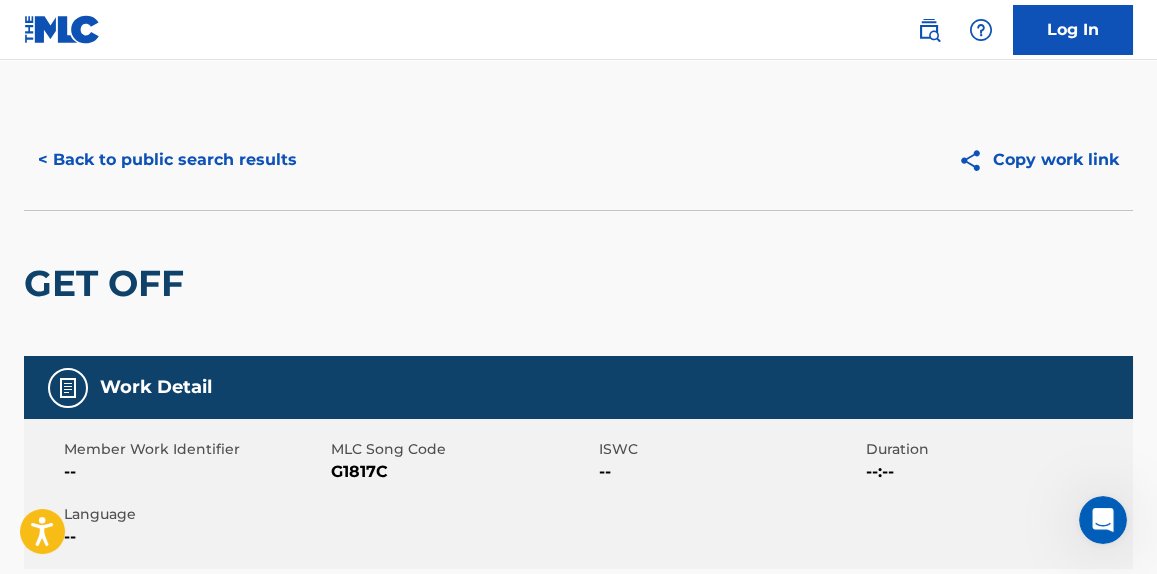 click on "< Back to public search results" at bounding box center [167, 160] 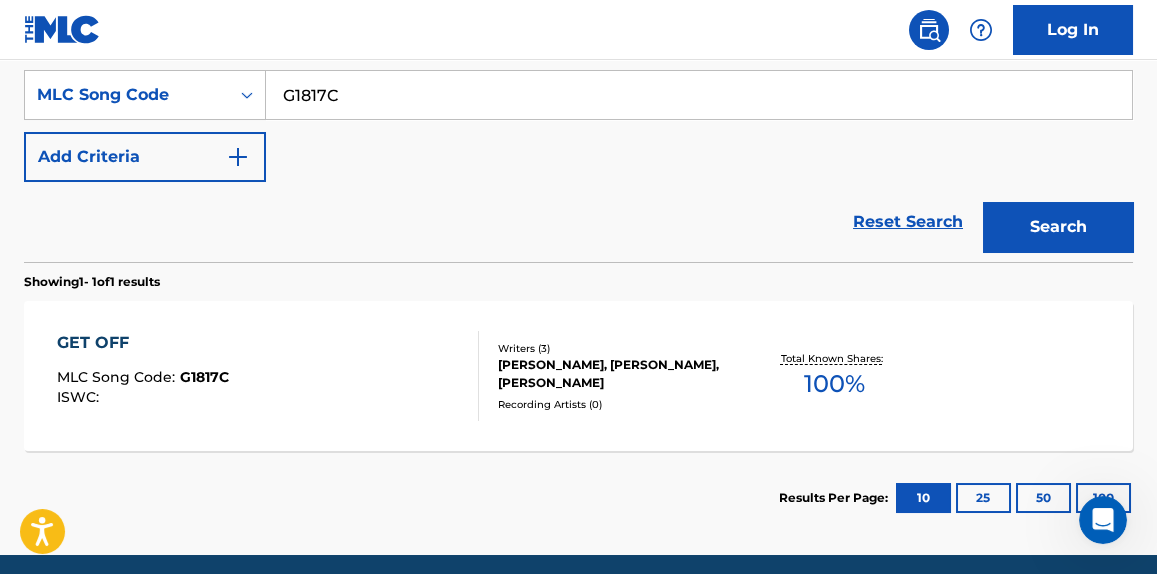 click on "G1817C" at bounding box center (699, 95) 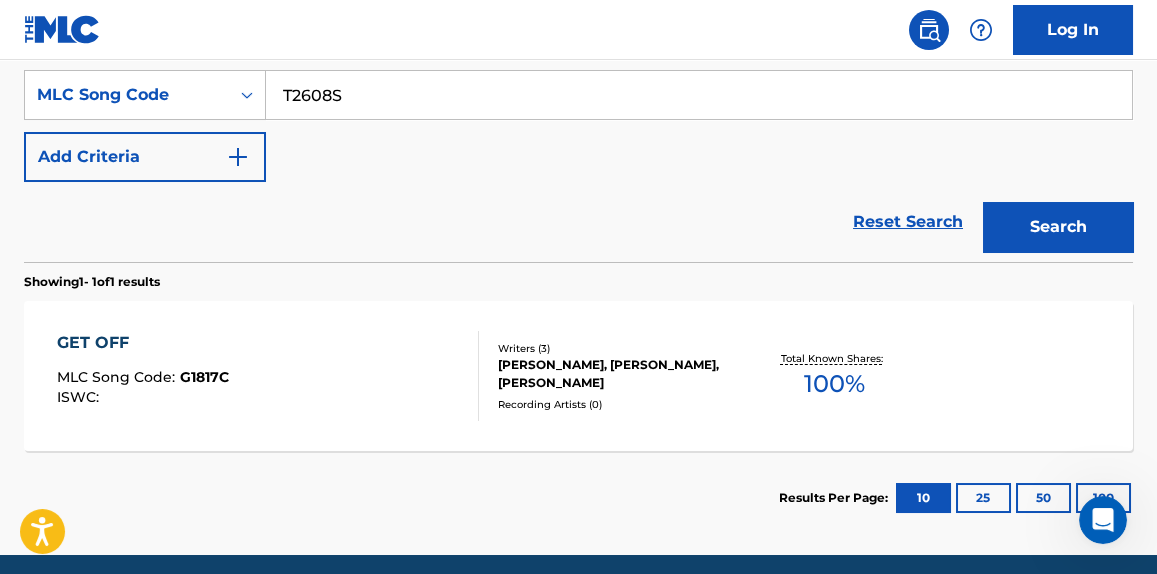 type on "T2608S" 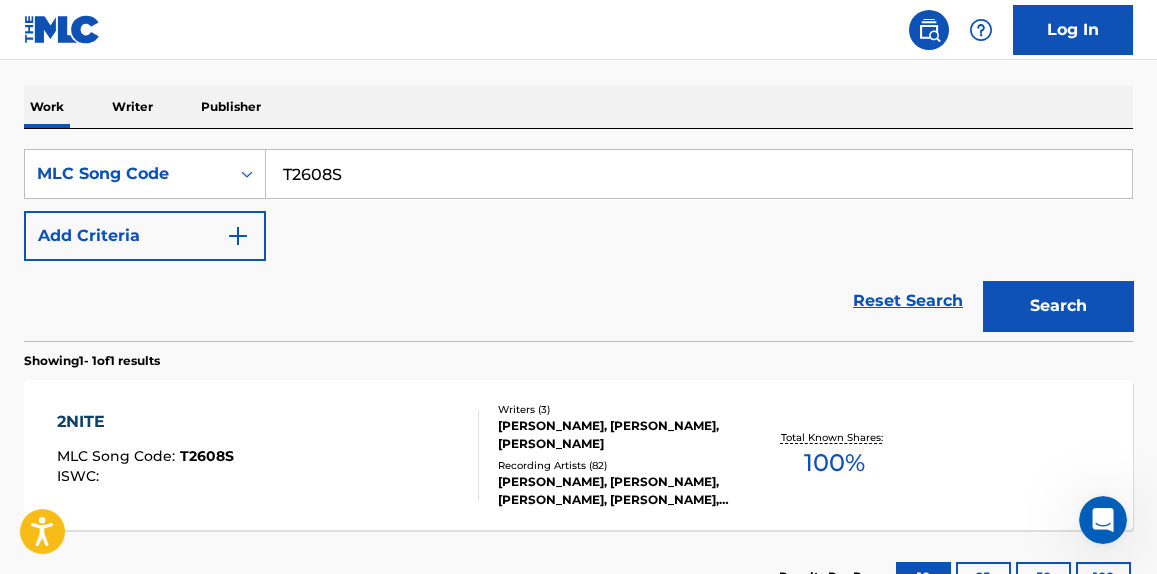 scroll, scrollTop: 375, scrollLeft: 0, axis: vertical 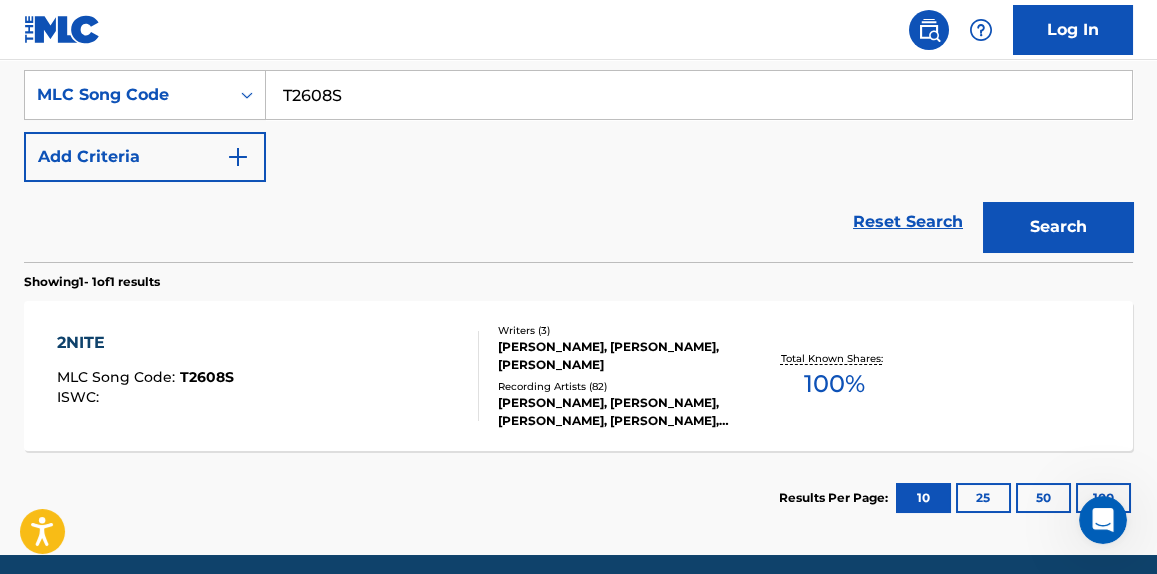click on "2NITE MLC Song Code : T2608S ISWC :" at bounding box center [267, 376] 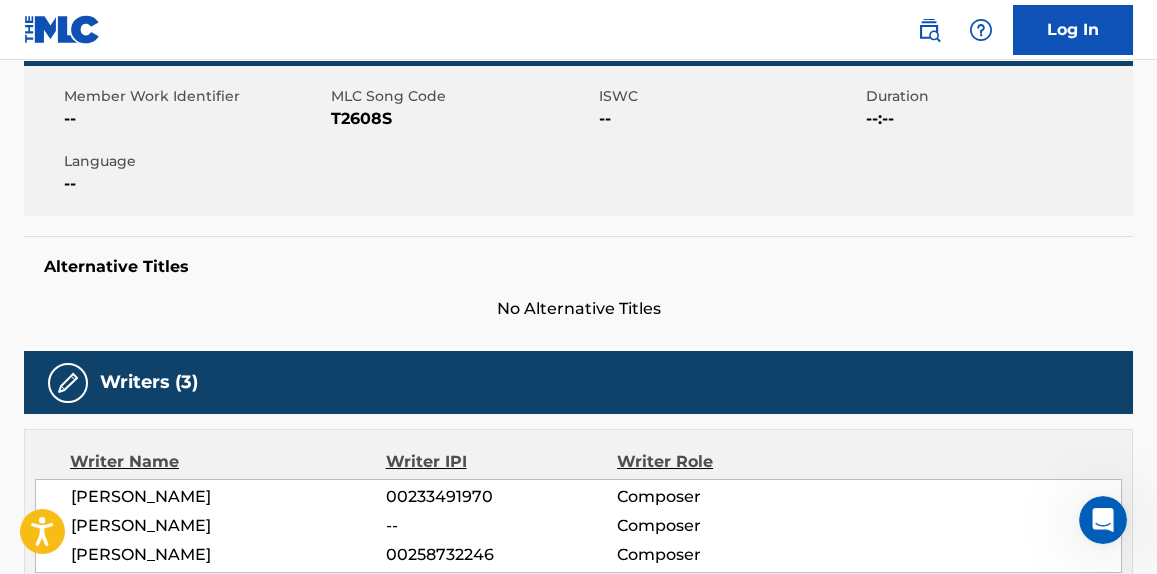 scroll, scrollTop: 0, scrollLeft: 0, axis: both 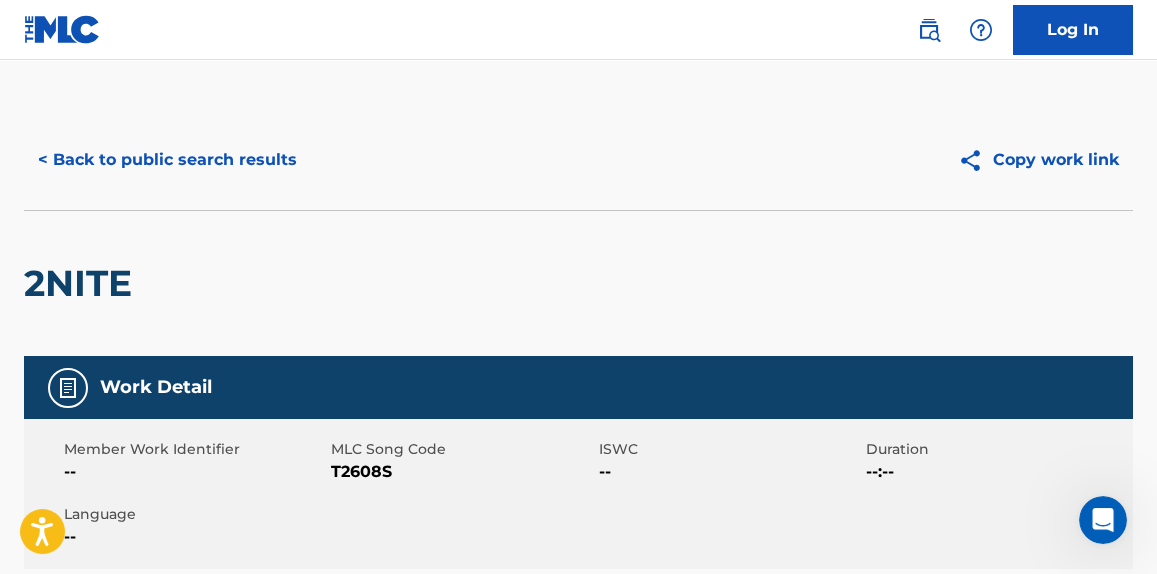 click on "< Back to public search results" at bounding box center [167, 160] 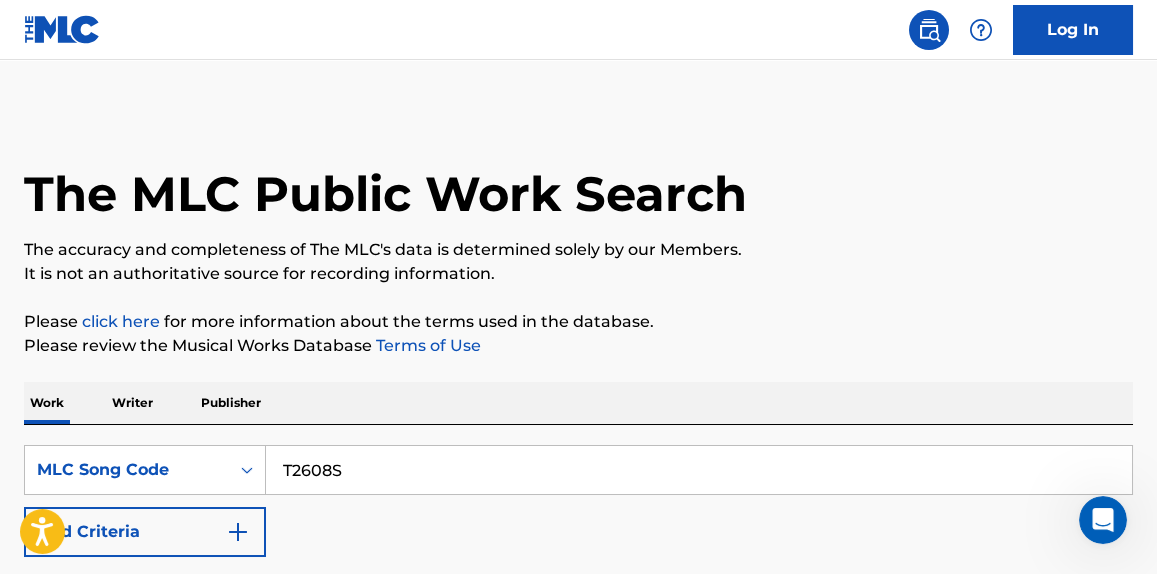 scroll, scrollTop: 375, scrollLeft: 0, axis: vertical 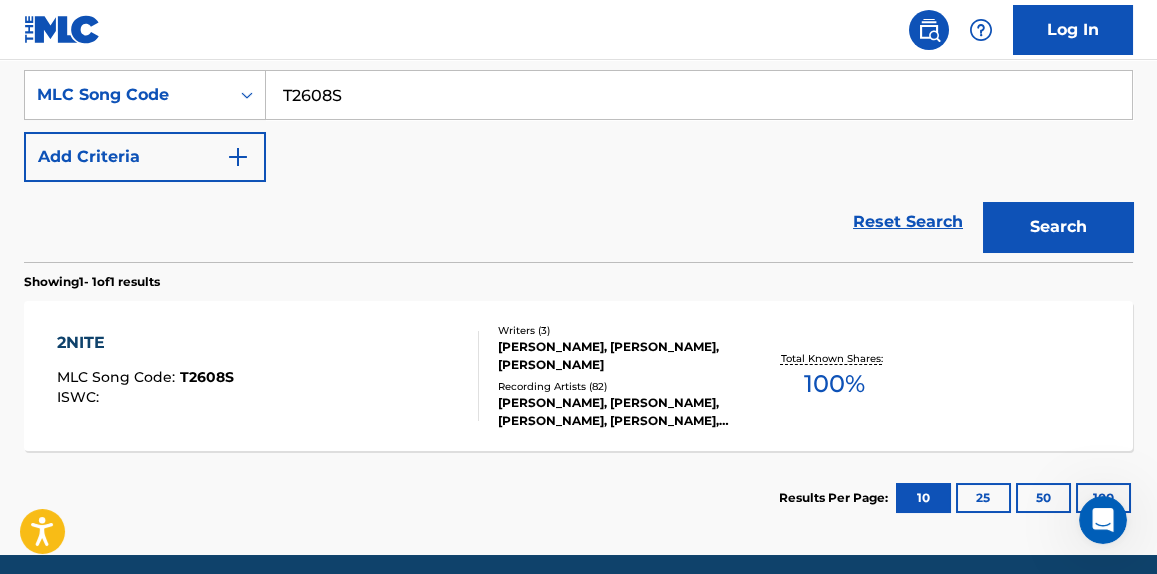 click on "T2608S" at bounding box center [699, 95] 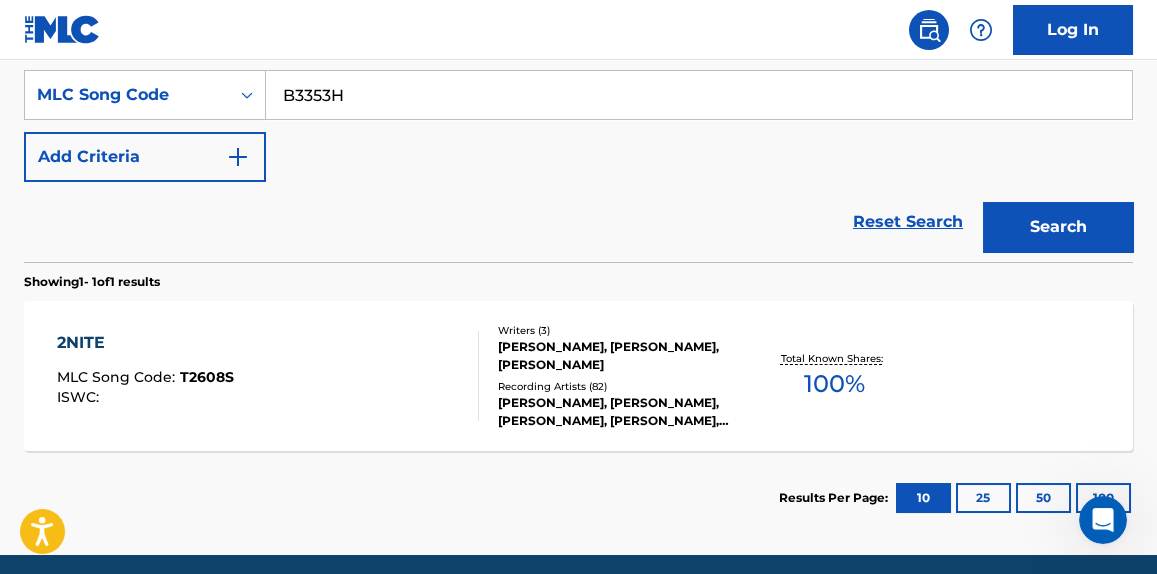 type on "B3353H" 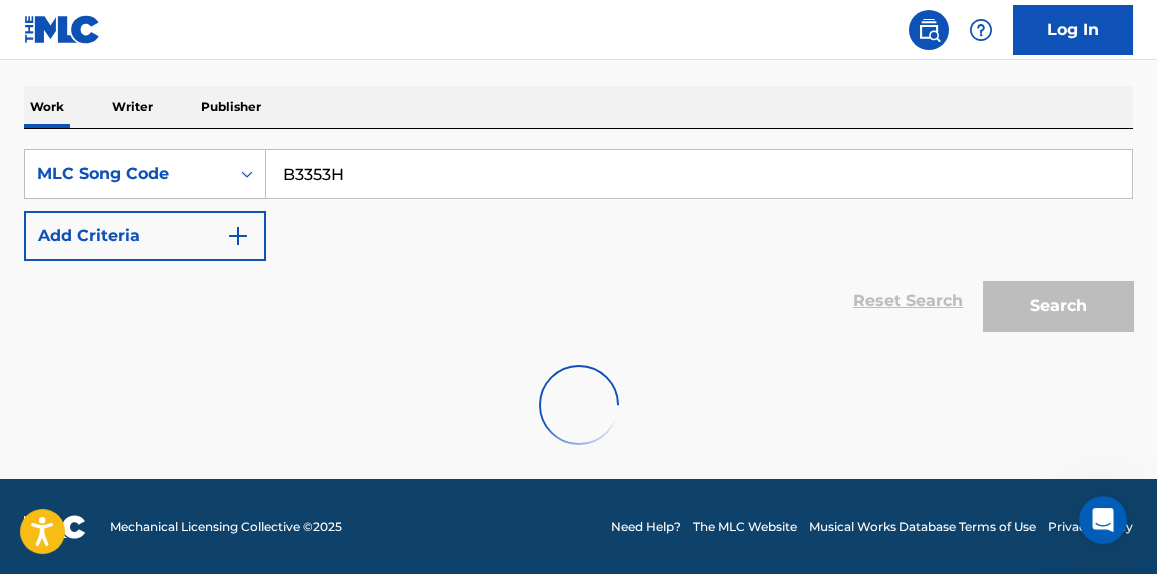 scroll, scrollTop: 375, scrollLeft: 0, axis: vertical 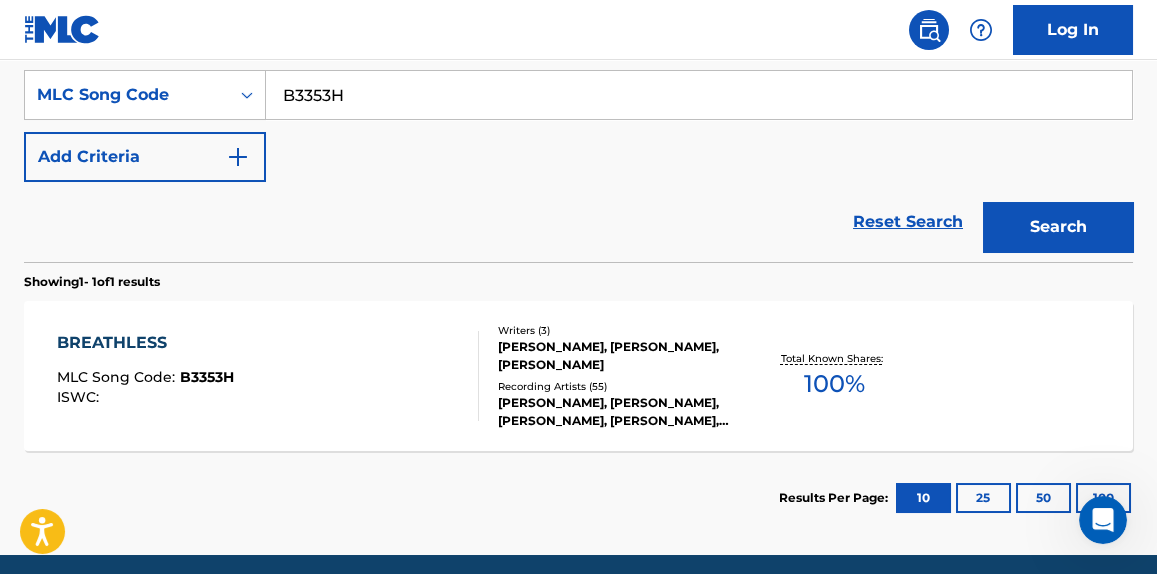click on "BREATHLESS MLC Song Code : B3353H ISWC :" at bounding box center [267, 376] 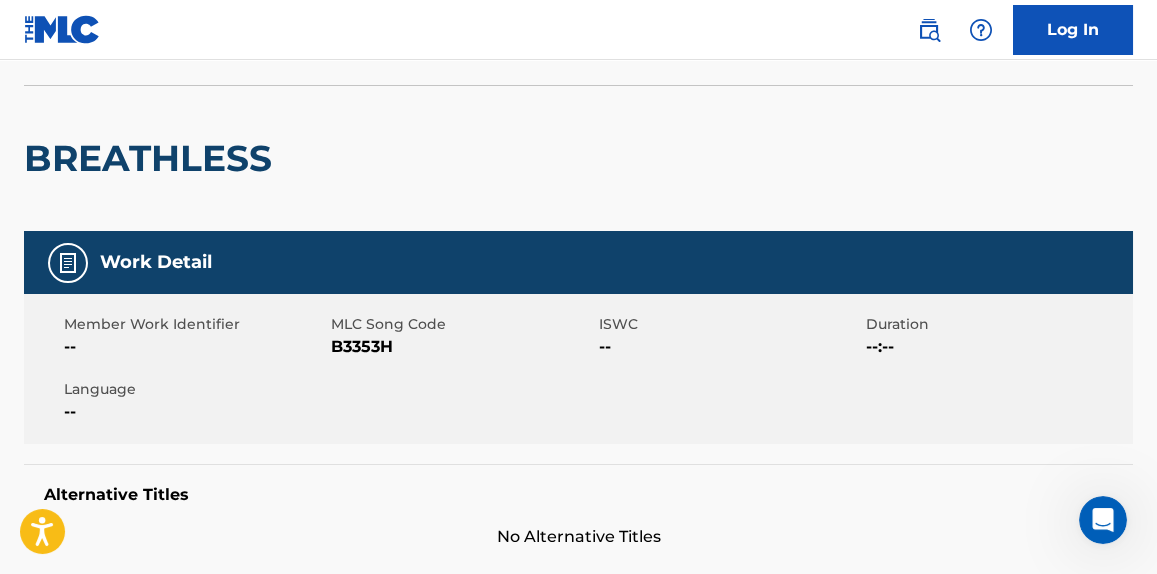scroll, scrollTop: 0, scrollLeft: 0, axis: both 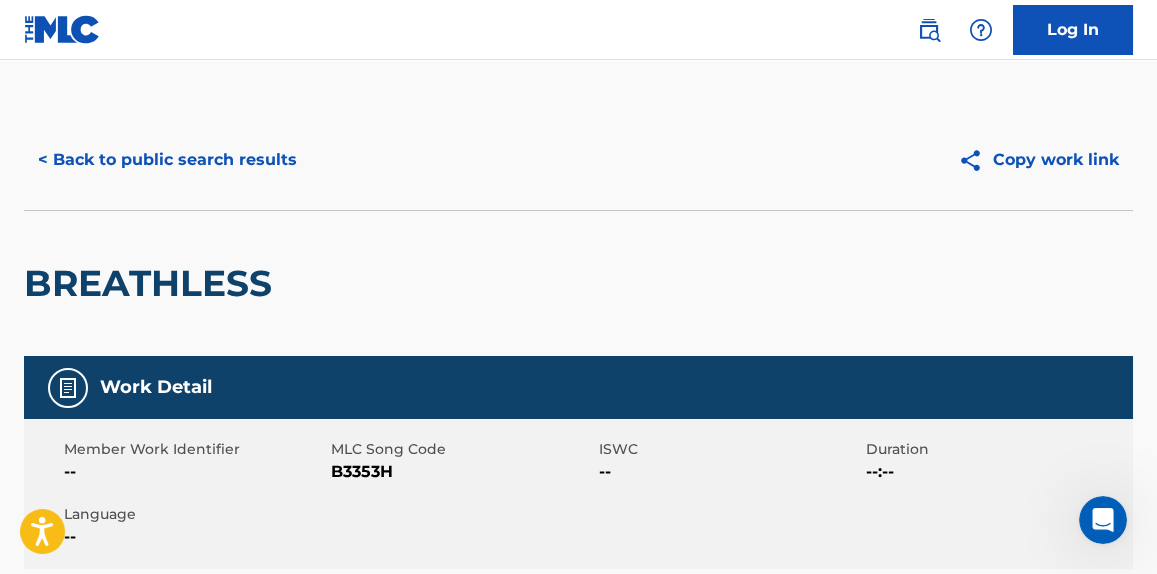 click on "< Back to public search results" at bounding box center [167, 160] 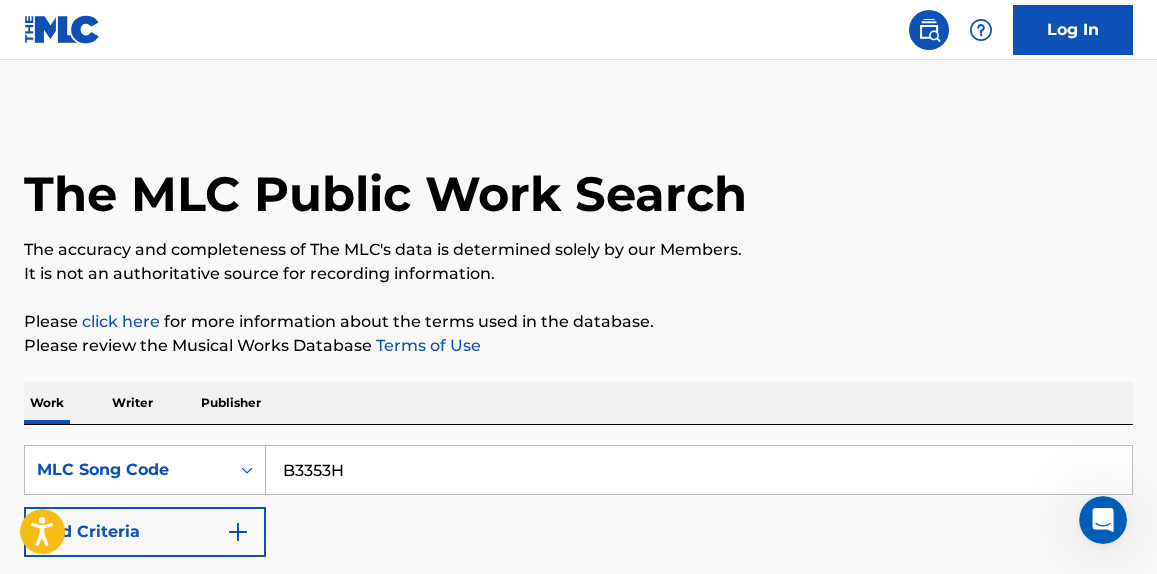 scroll, scrollTop: 375, scrollLeft: 0, axis: vertical 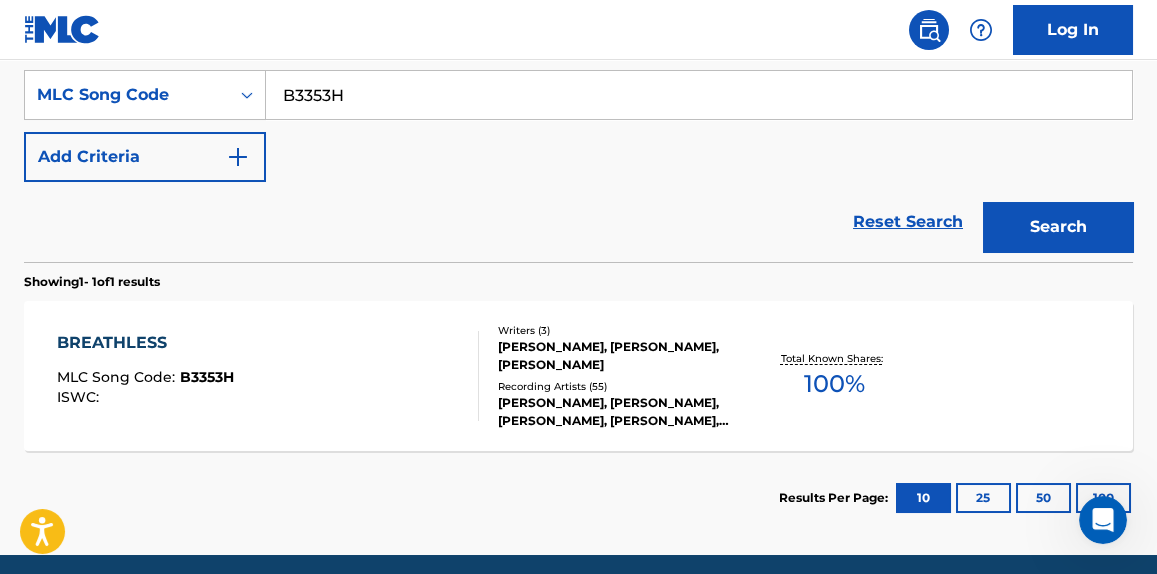 click on "B3353H" at bounding box center [699, 95] 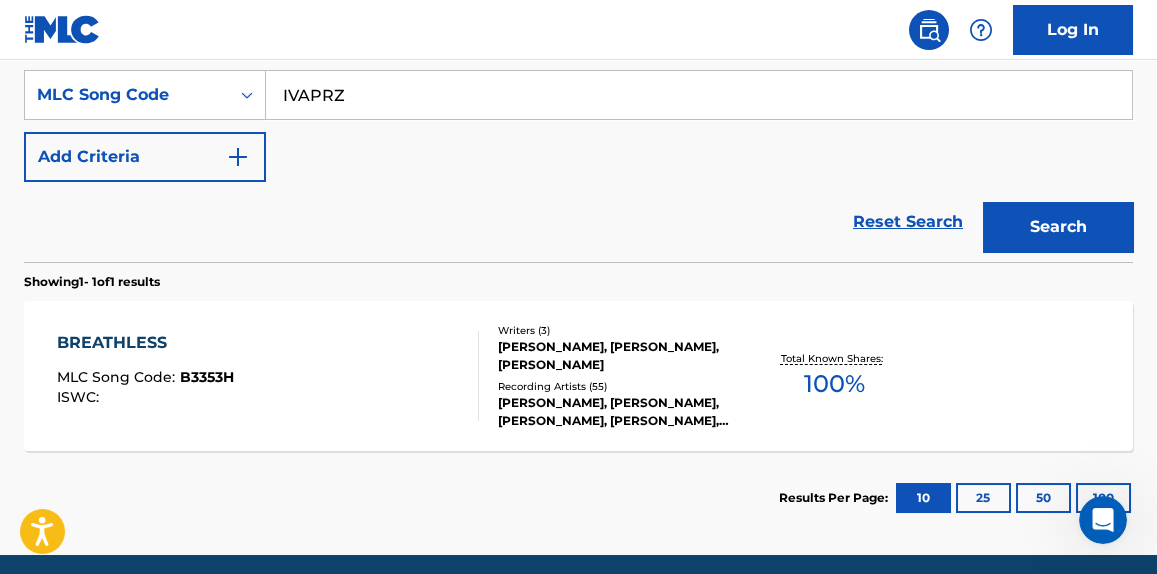 type on "IVAPRZ" 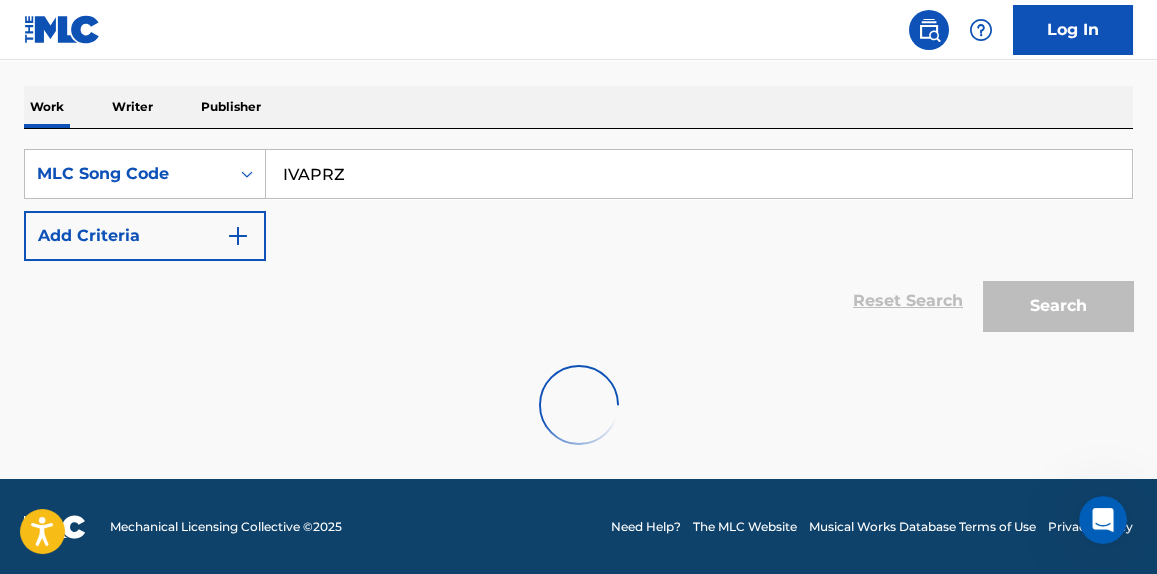scroll, scrollTop: 375, scrollLeft: 0, axis: vertical 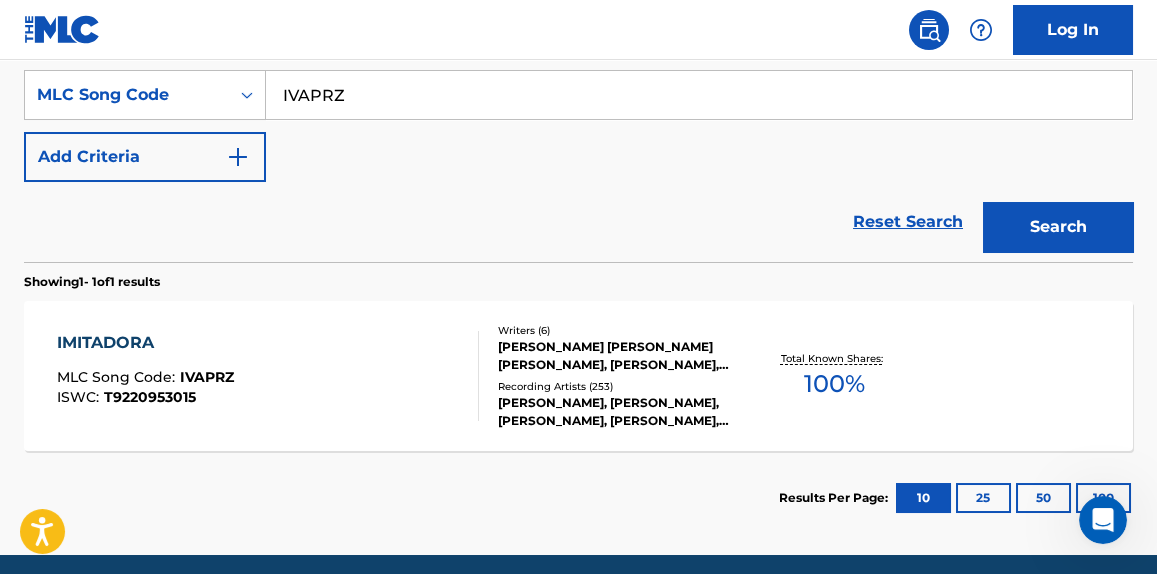 click on "IMITADORA MLC Song Code : IVAPRZ ISWC : T9220953015" at bounding box center [267, 376] 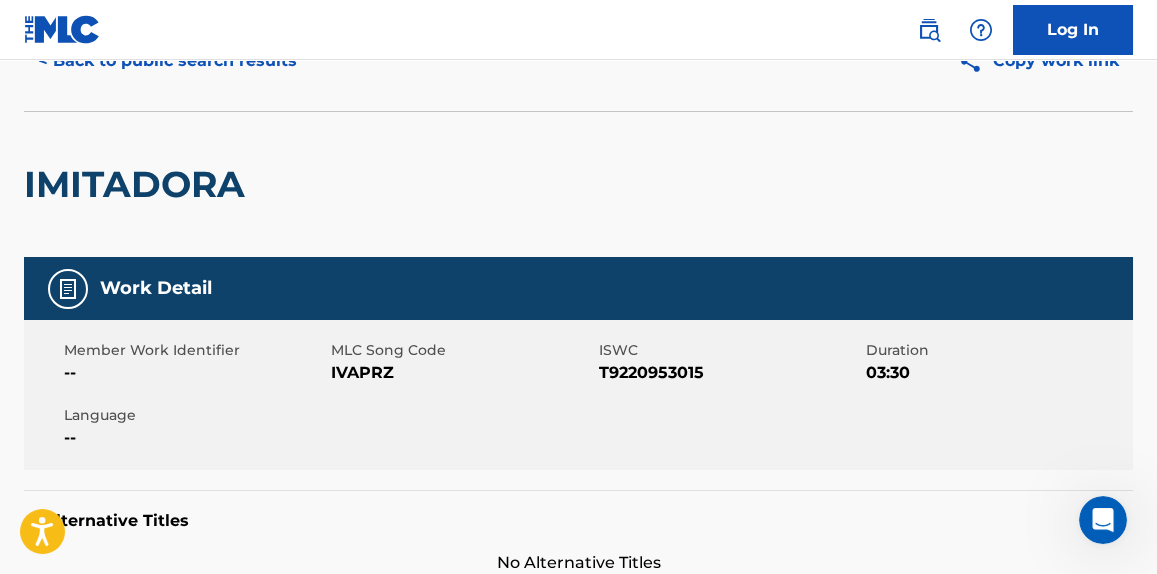 scroll, scrollTop: 0, scrollLeft: 0, axis: both 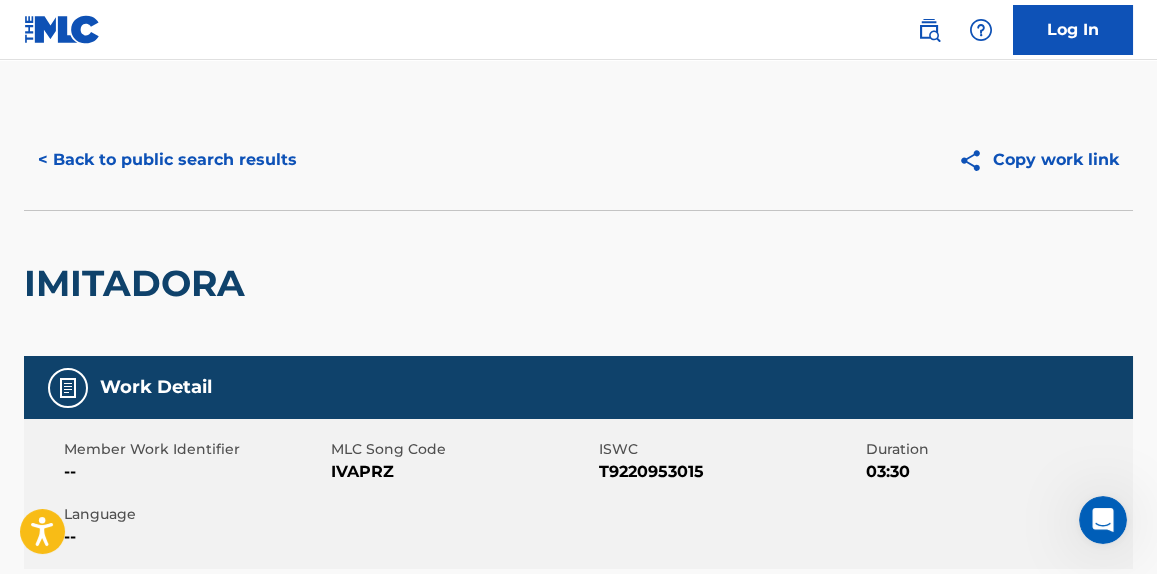 click on "< Back to public search results" at bounding box center [167, 160] 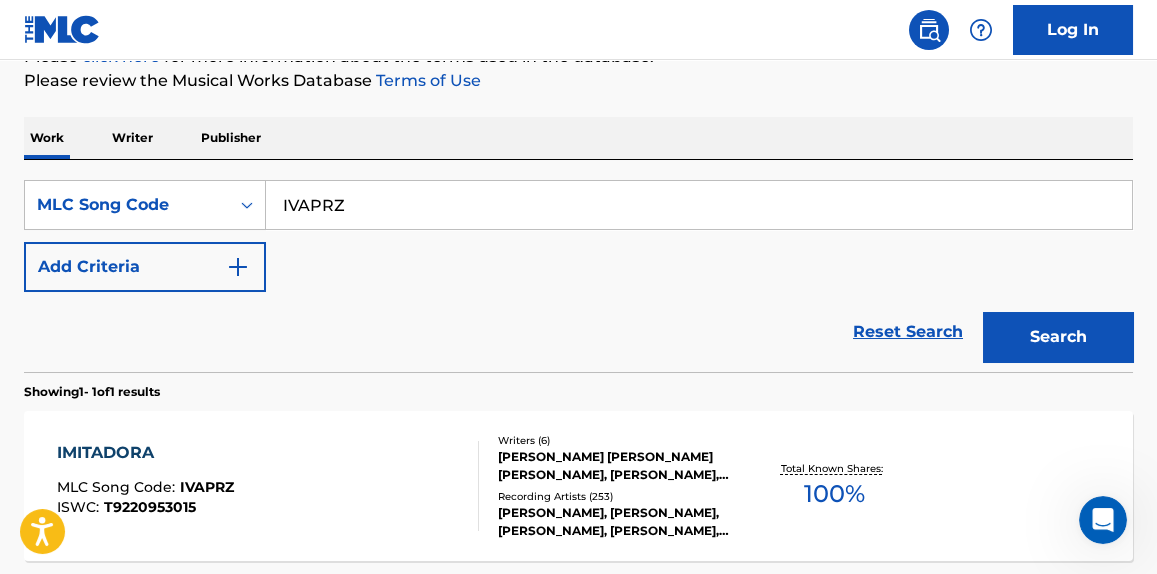 scroll, scrollTop: 262, scrollLeft: 0, axis: vertical 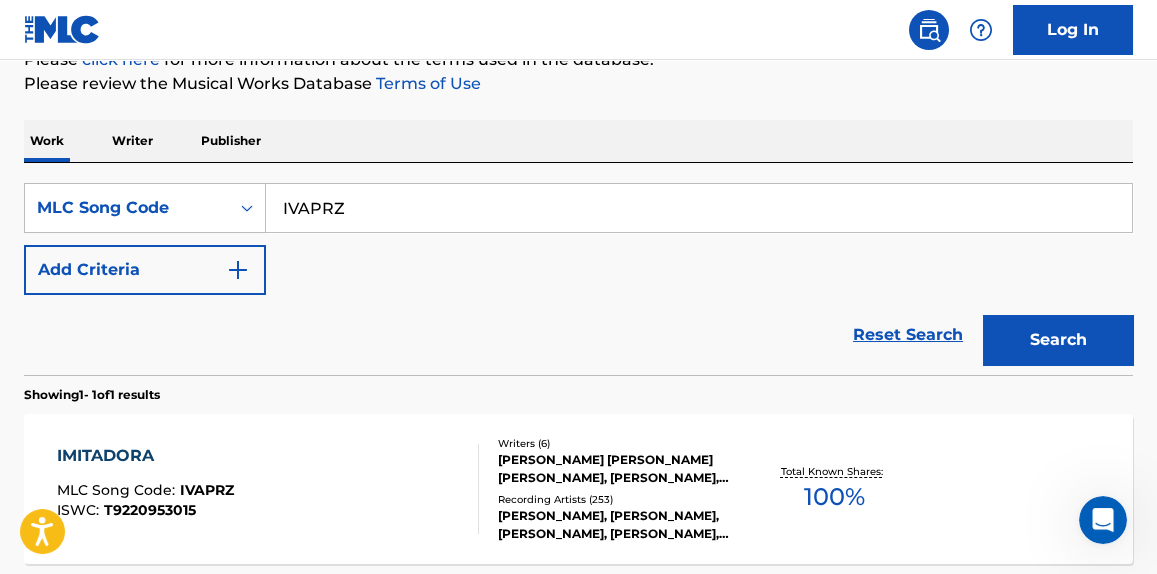 click on "Publisher" at bounding box center [231, 141] 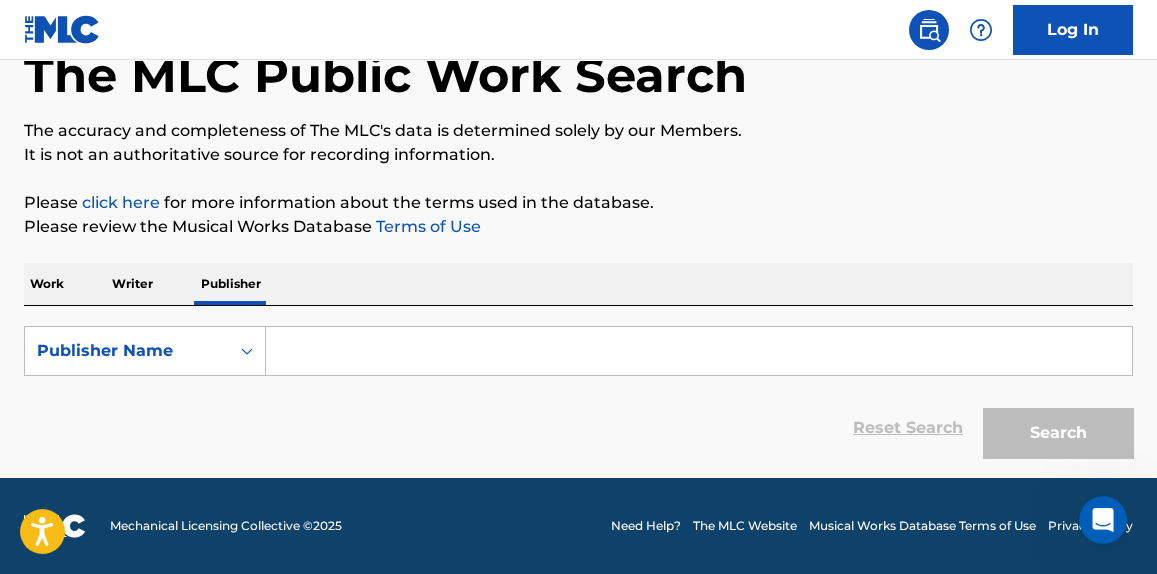 scroll, scrollTop: 0, scrollLeft: 0, axis: both 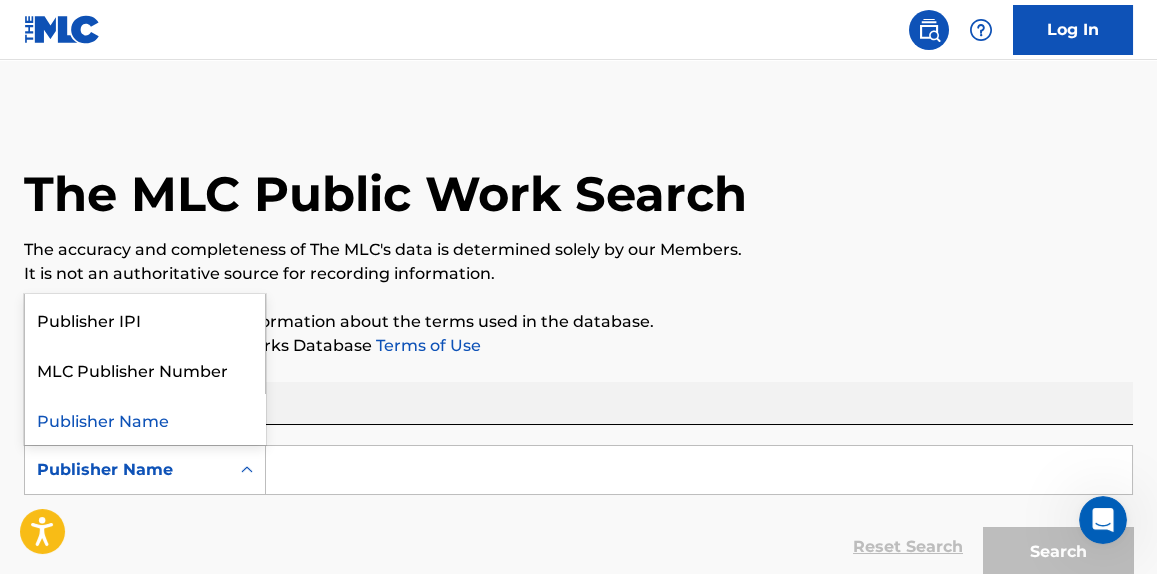 click at bounding box center [247, 470] 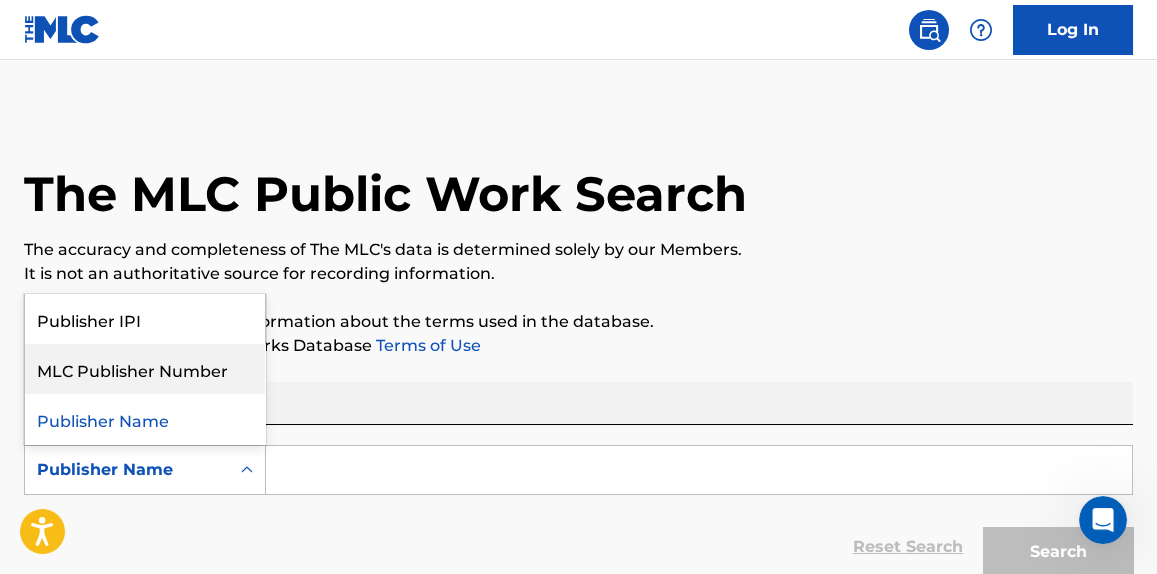click on "MLC Publisher Number" at bounding box center [145, 369] 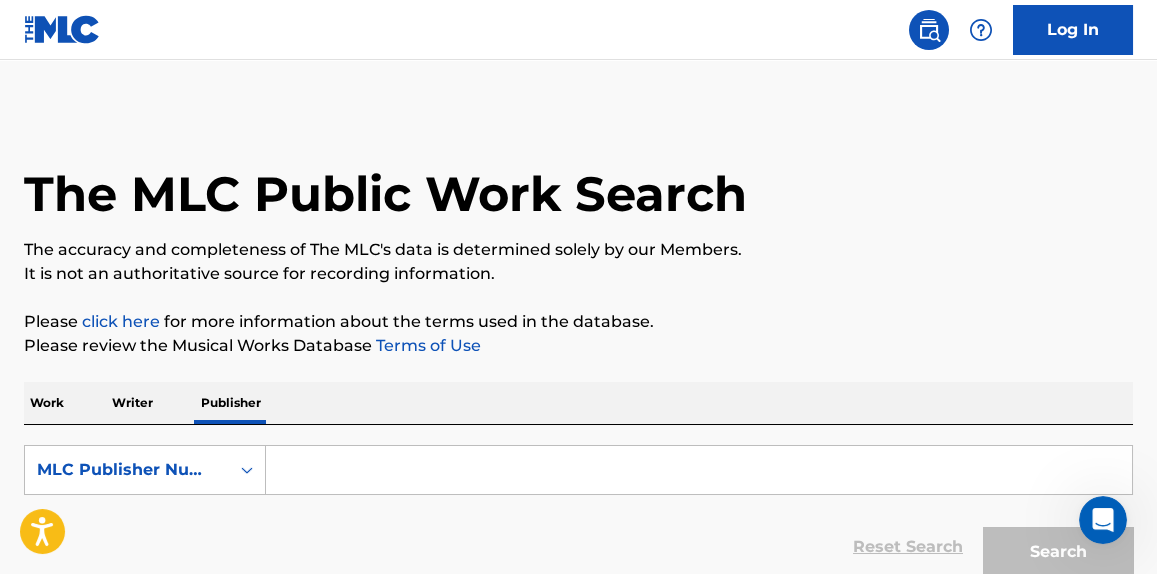 click at bounding box center [699, 470] 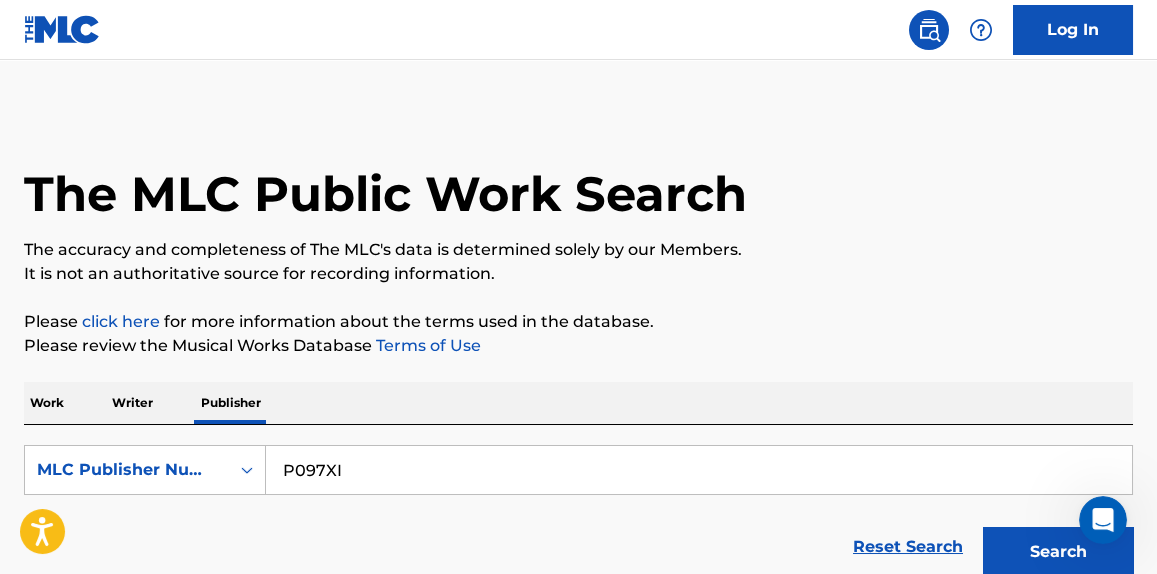 click on "Search" at bounding box center [1058, 552] 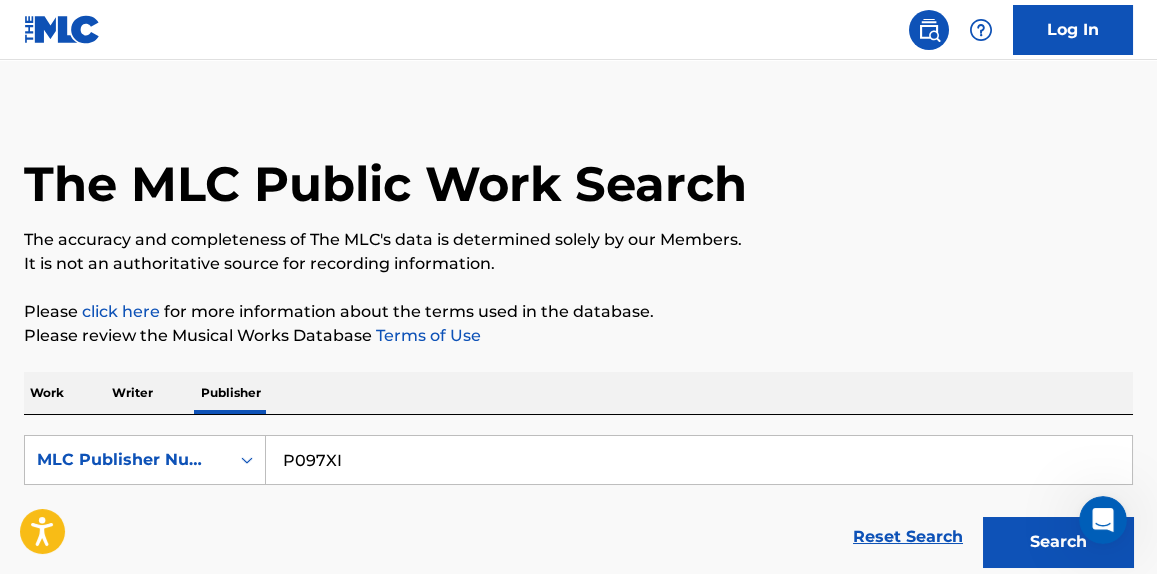 scroll, scrollTop: 10, scrollLeft: 0, axis: vertical 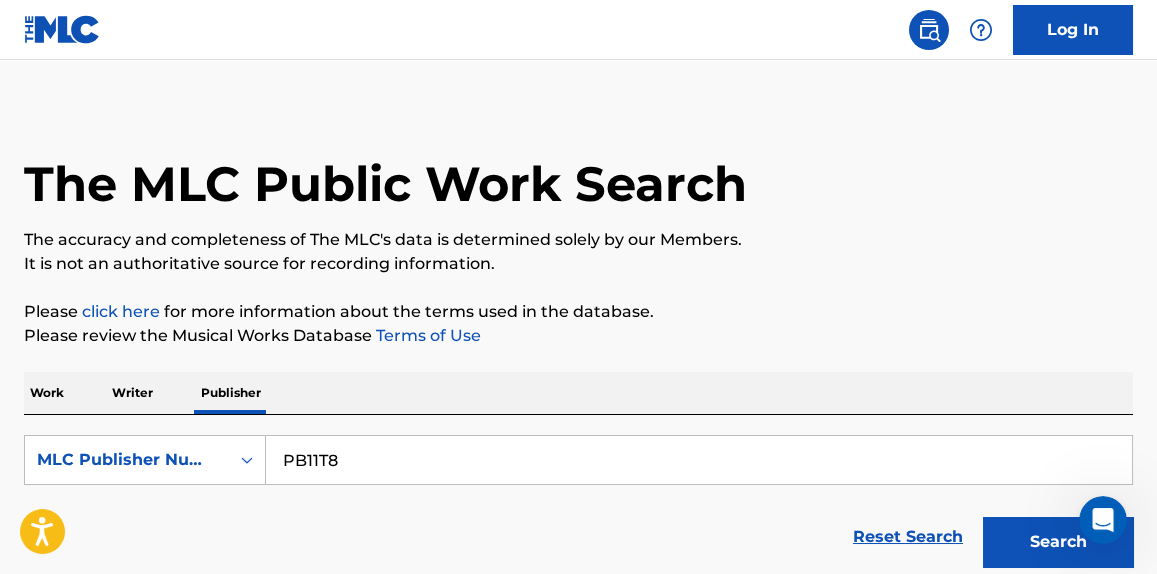type on "PB11T8" 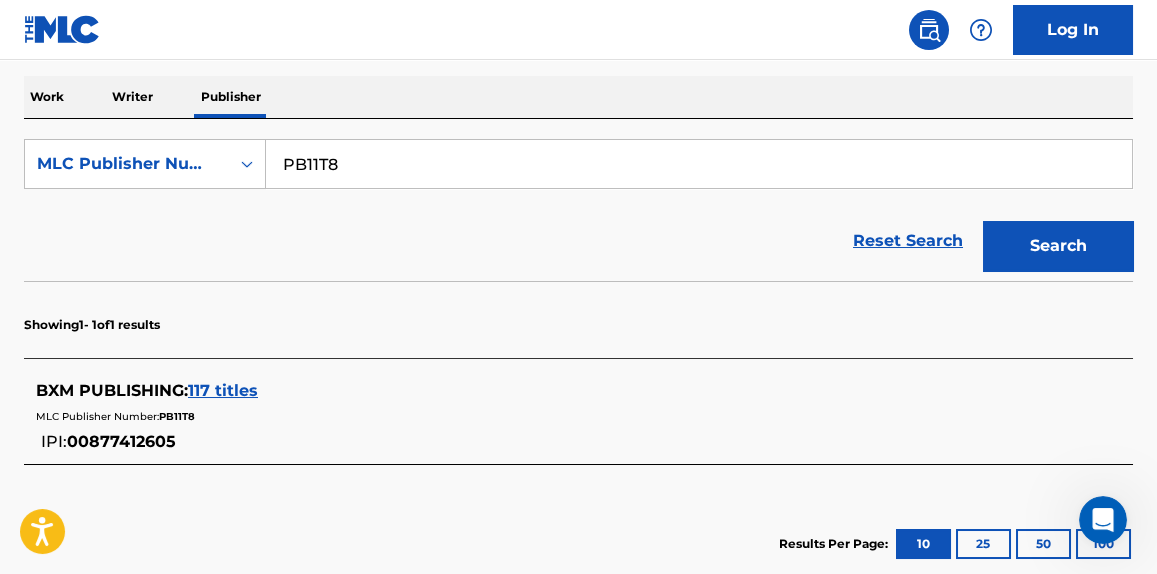 scroll, scrollTop: 308, scrollLeft: 0, axis: vertical 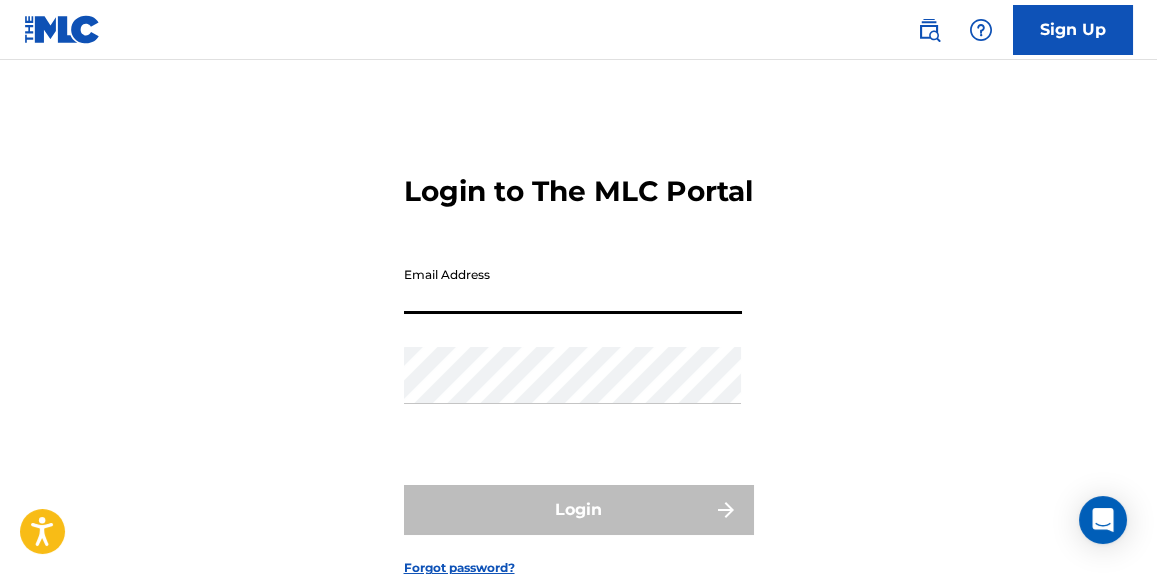click on "Email Address" at bounding box center (573, 285) 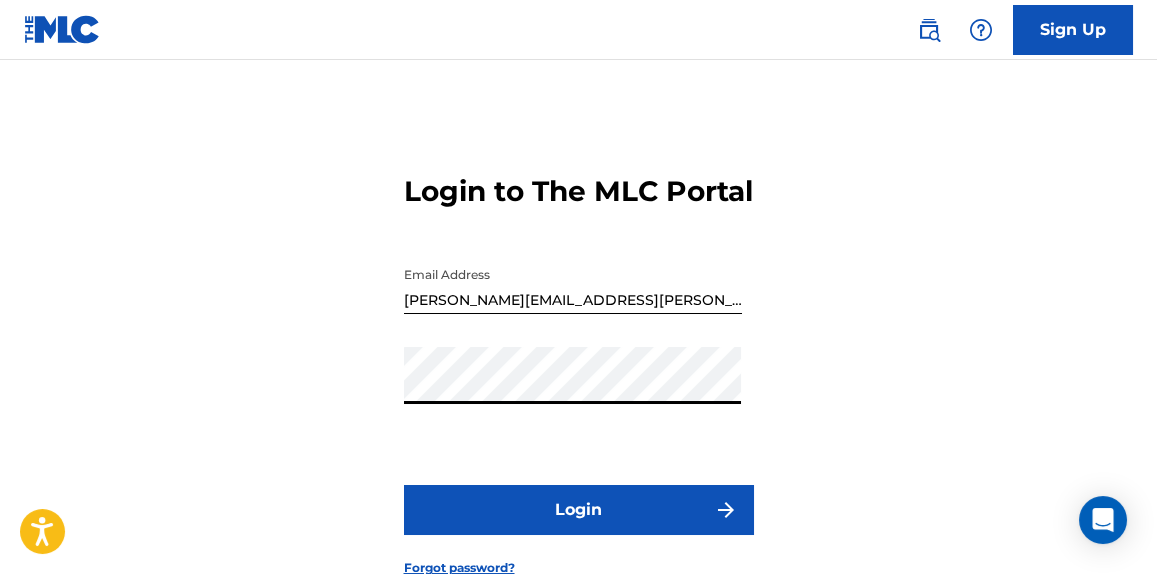 click on "Login" at bounding box center [579, 510] 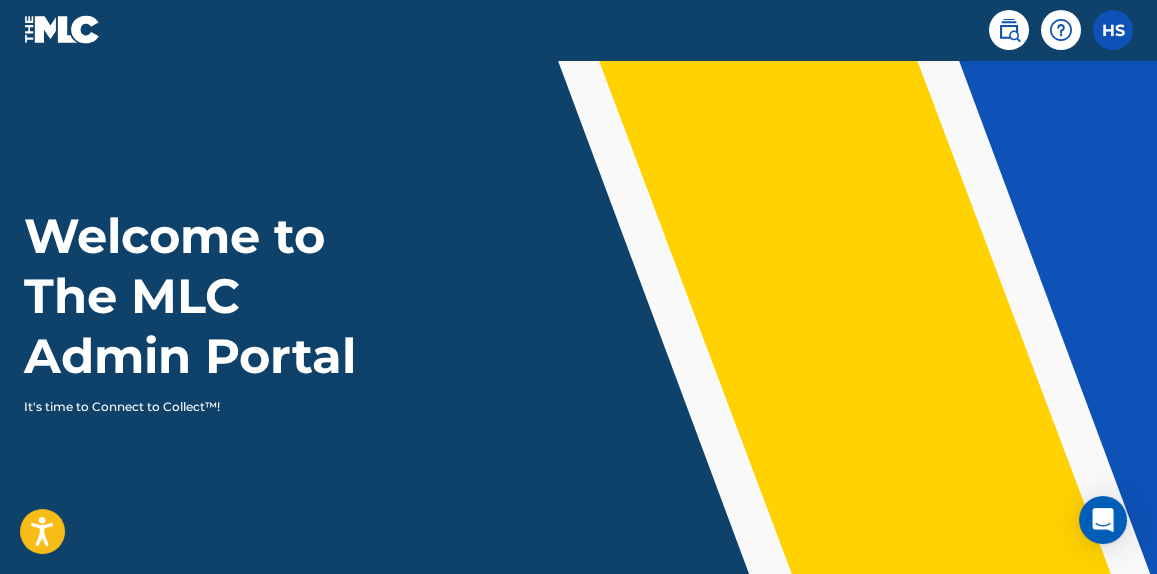 scroll, scrollTop: 0, scrollLeft: 0, axis: both 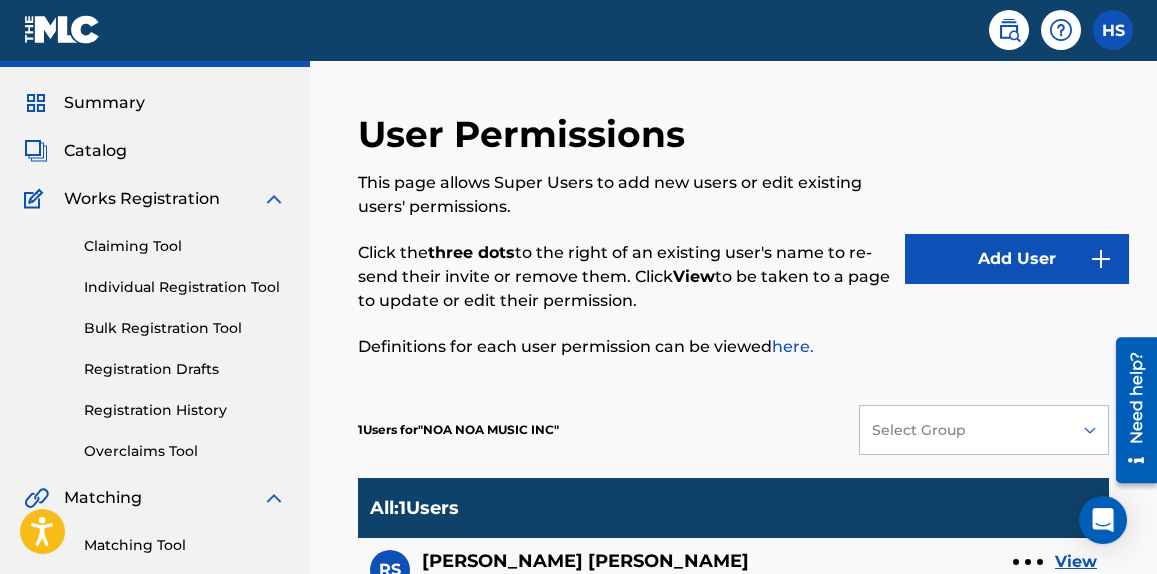 click on "Catalog" at bounding box center (95, 151) 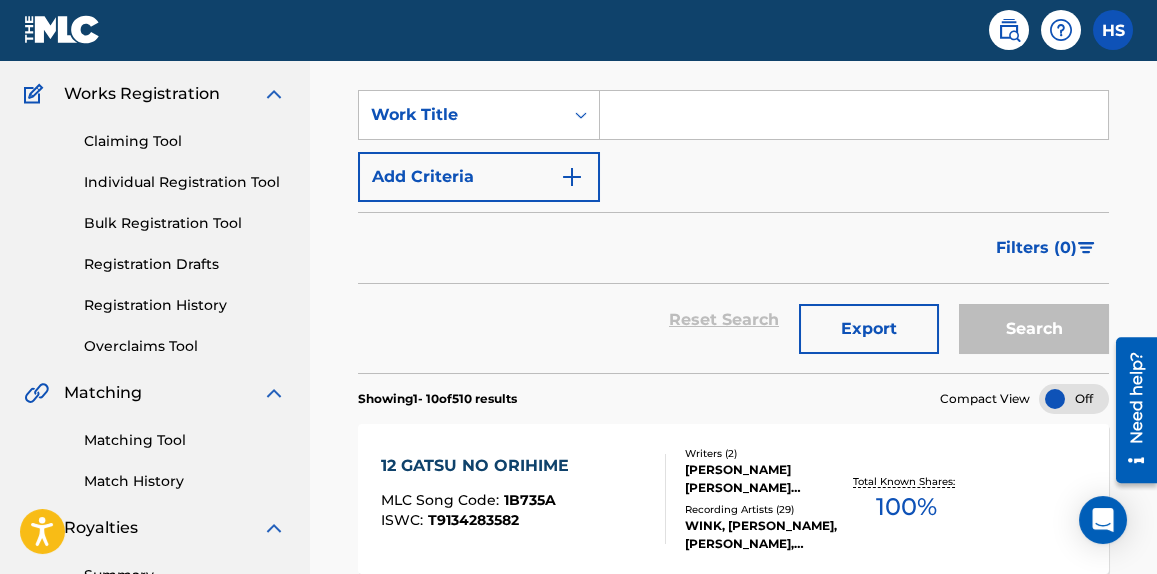 scroll, scrollTop: 198, scrollLeft: 0, axis: vertical 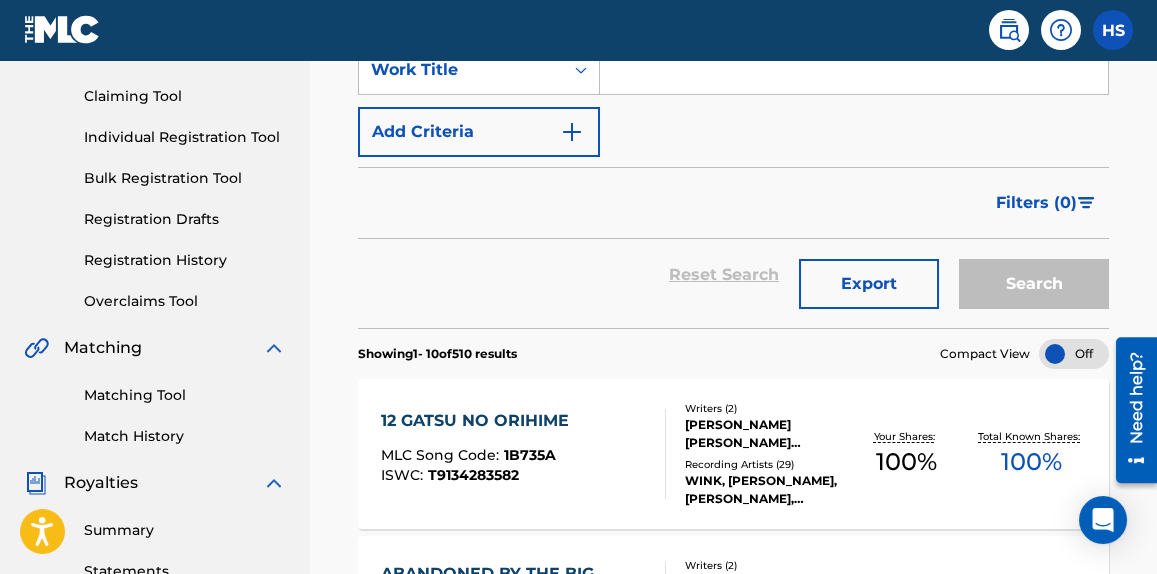 click on "12 GATSU NO ORIHIME MLC Song Code : 1B735A ISWC : T9134283582" at bounding box center [523, 454] 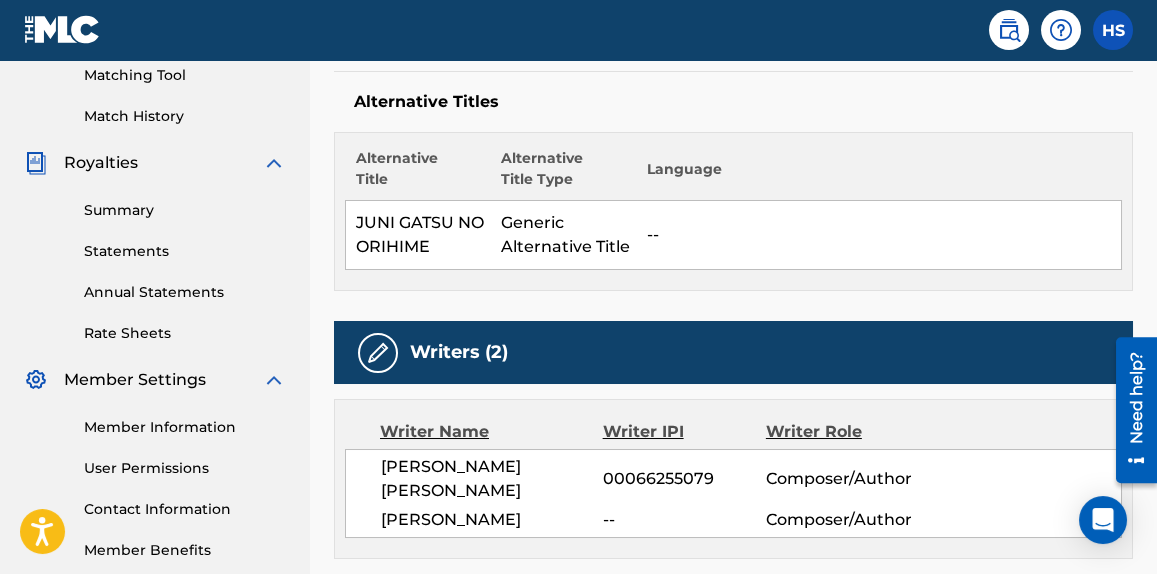 scroll, scrollTop: 517, scrollLeft: 0, axis: vertical 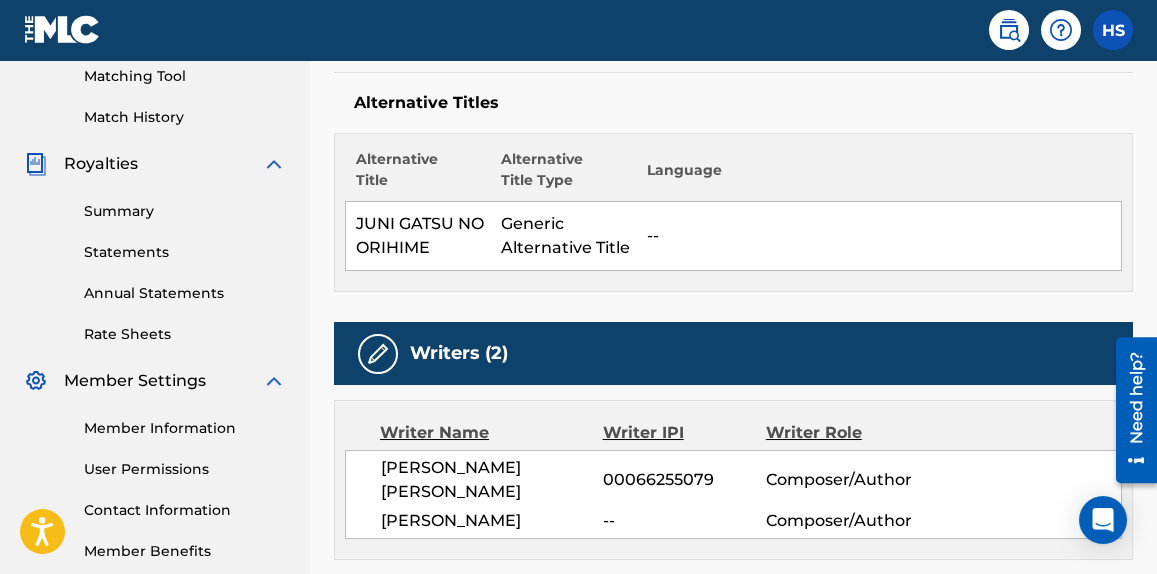 click on "Summary" at bounding box center [185, 211] 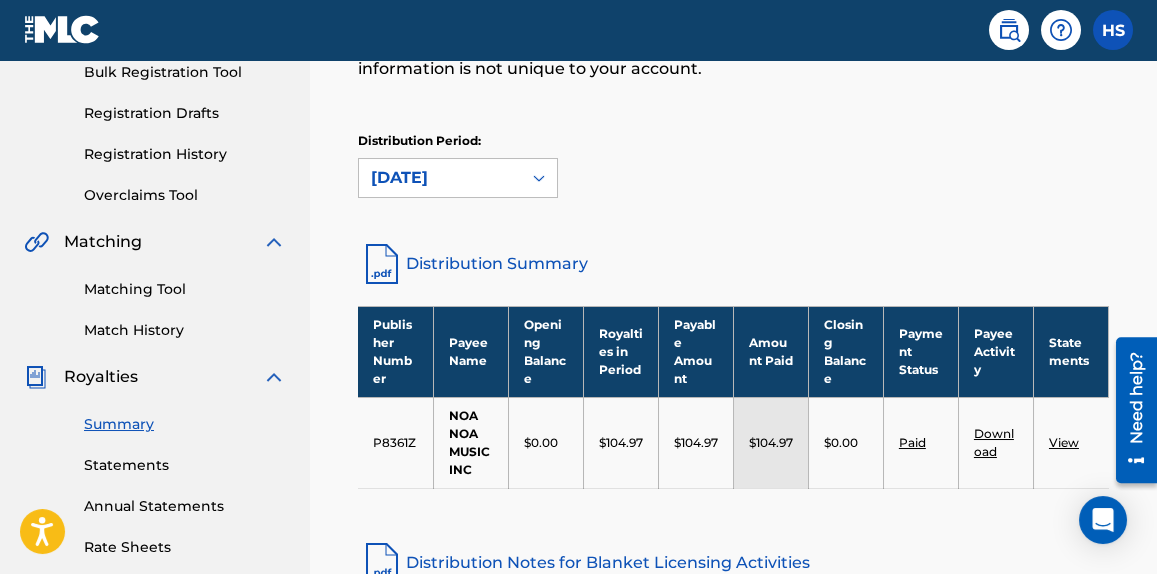 scroll, scrollTop: 306, scrollLeft: 0, axis: vertical 